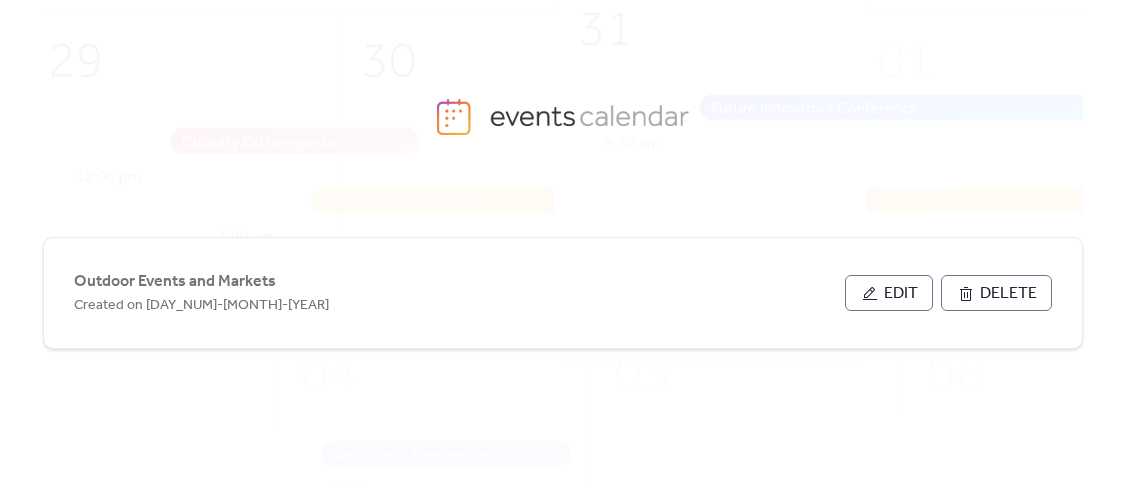 scroll, scrollTop: 0, scrollLeft: 0, axis: both 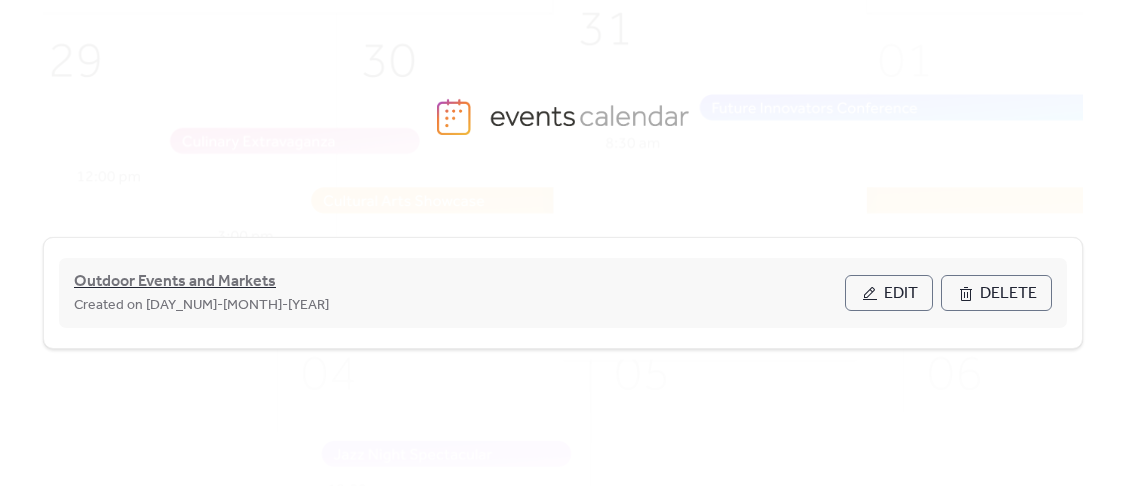 click on "Outdoor Events and Markets" at bounding box center [175, 282] 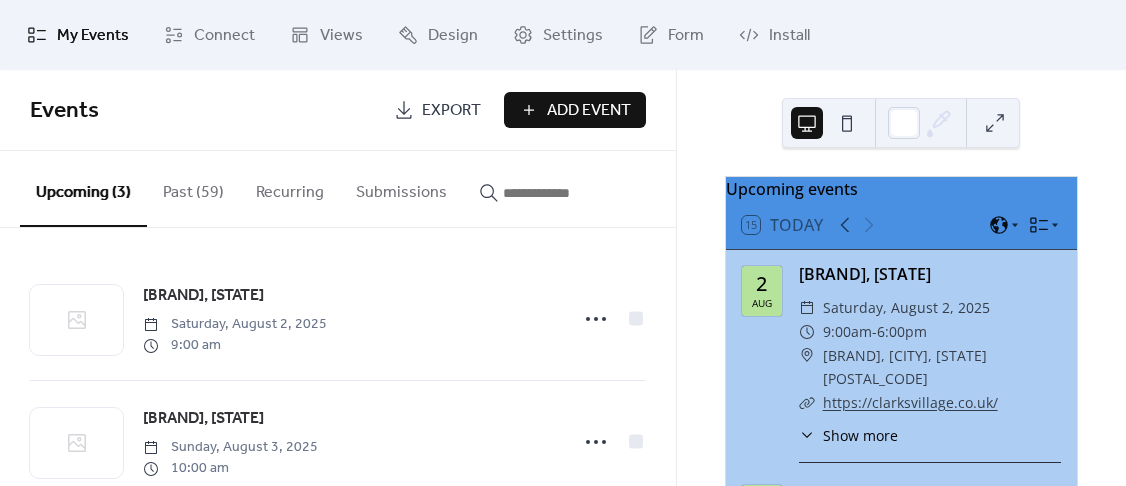 click on "Add Event" at bounding box center [589, 111] 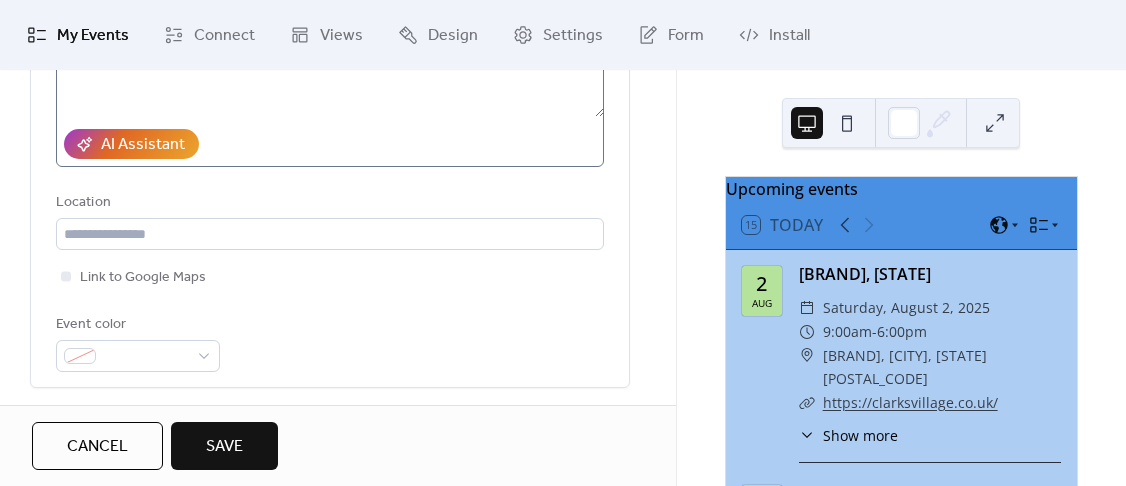 scroll, scrollTop: 346, scrollLeft: 0, axis: vertical 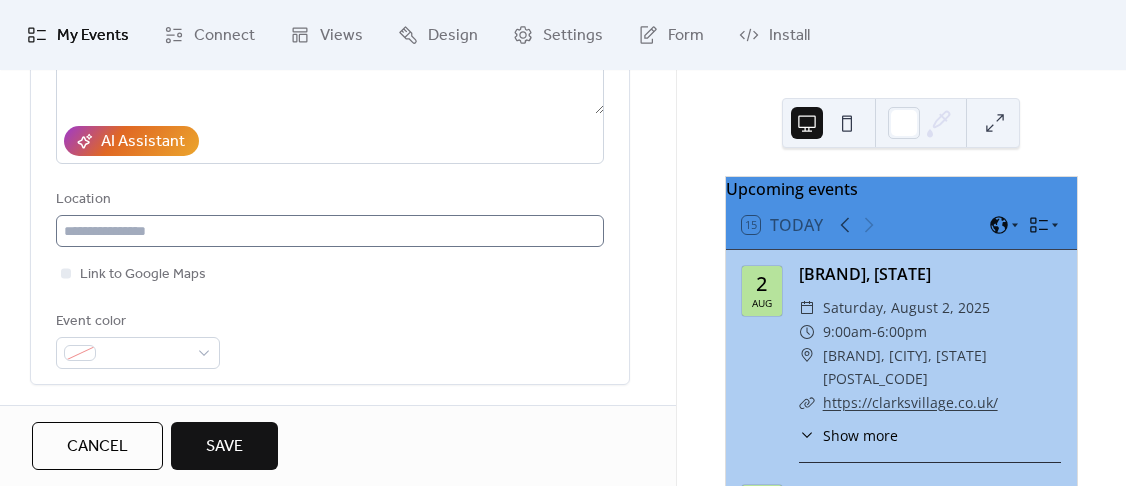 type on "**********" 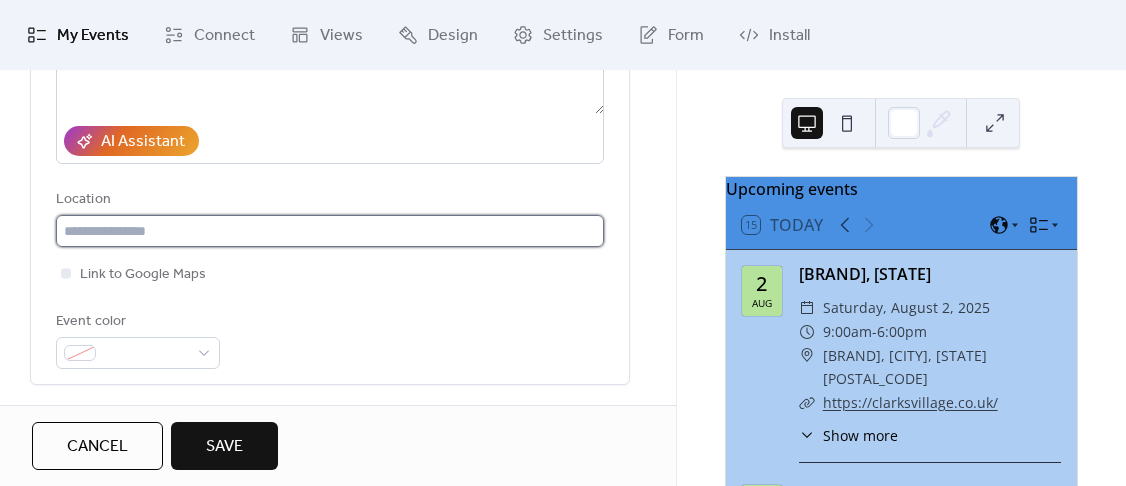 click at bounding box center (330, 231) 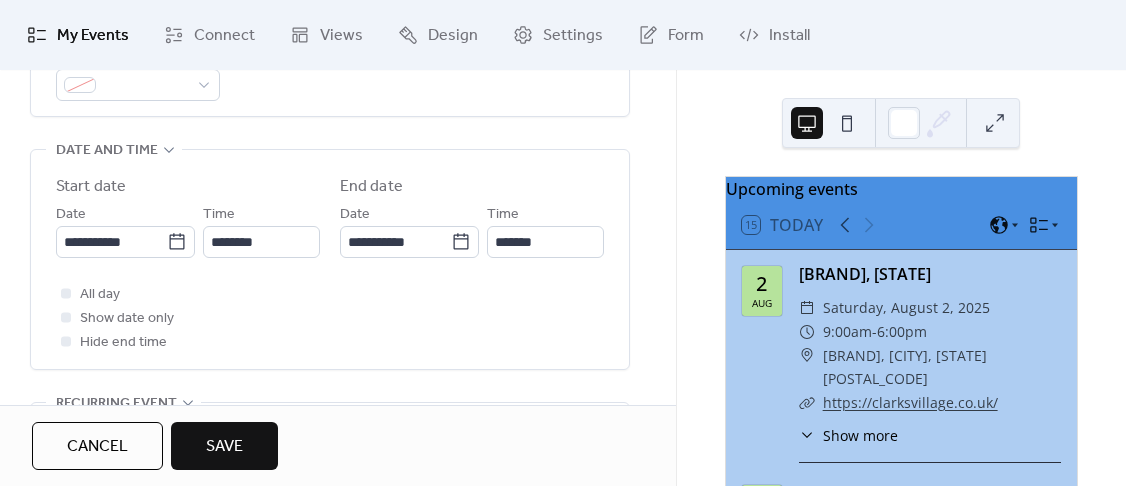 scroll, scrollTop: 616, scrollLeft: 0, axis: vertical 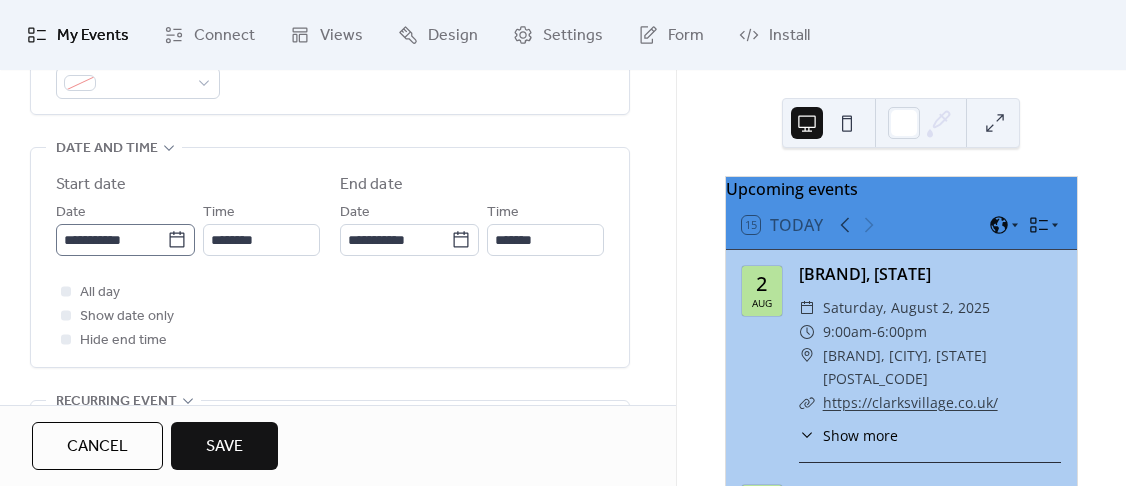 type on "**********" 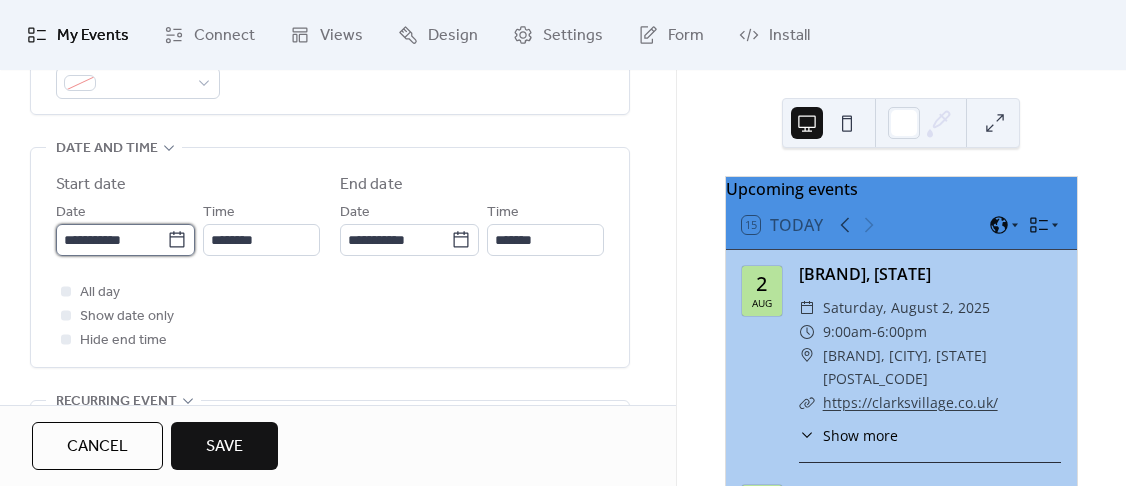 click on "**********" at bounding box center (111, 240) 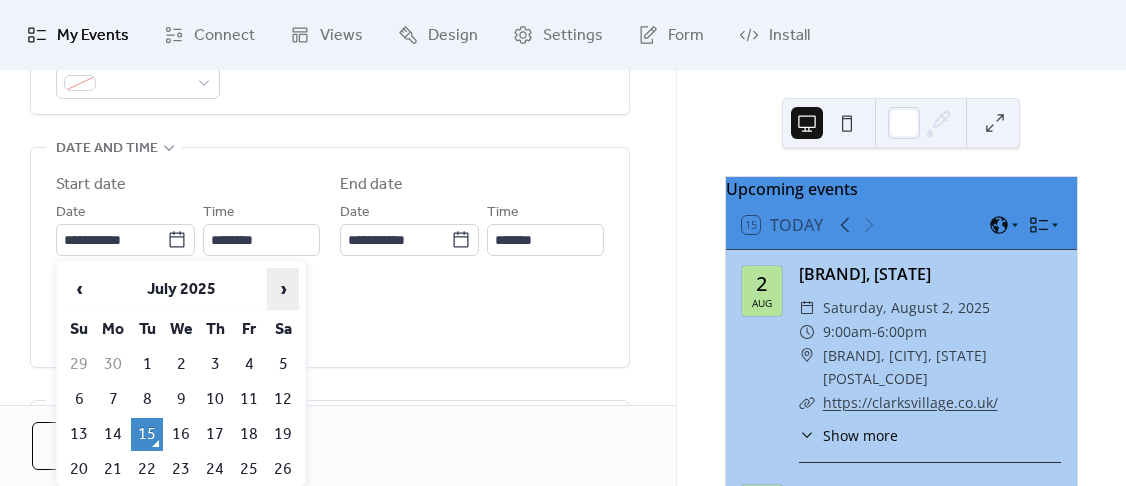 click on "›" at bounding box center (283, 289) 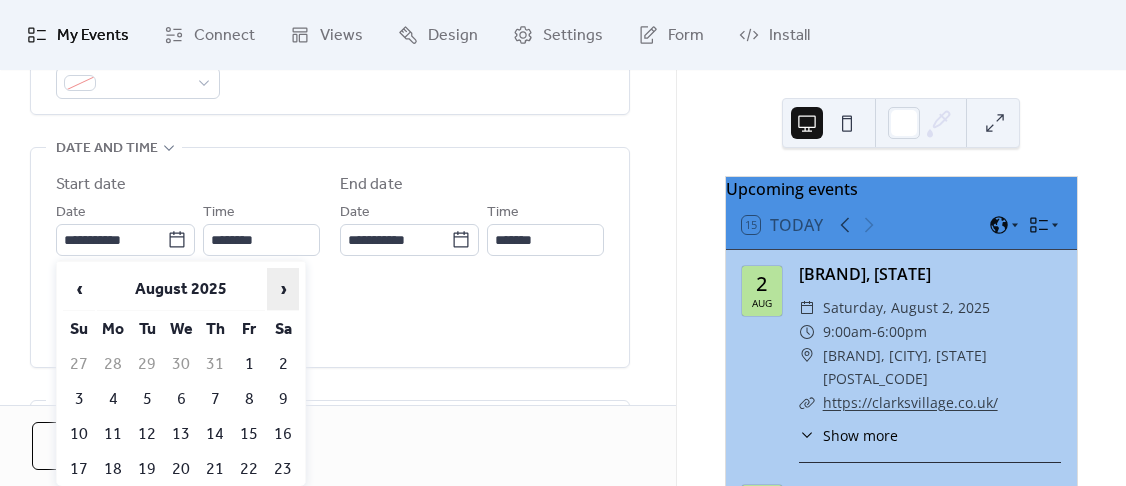 click on "›" at bounding box center [283, 289] 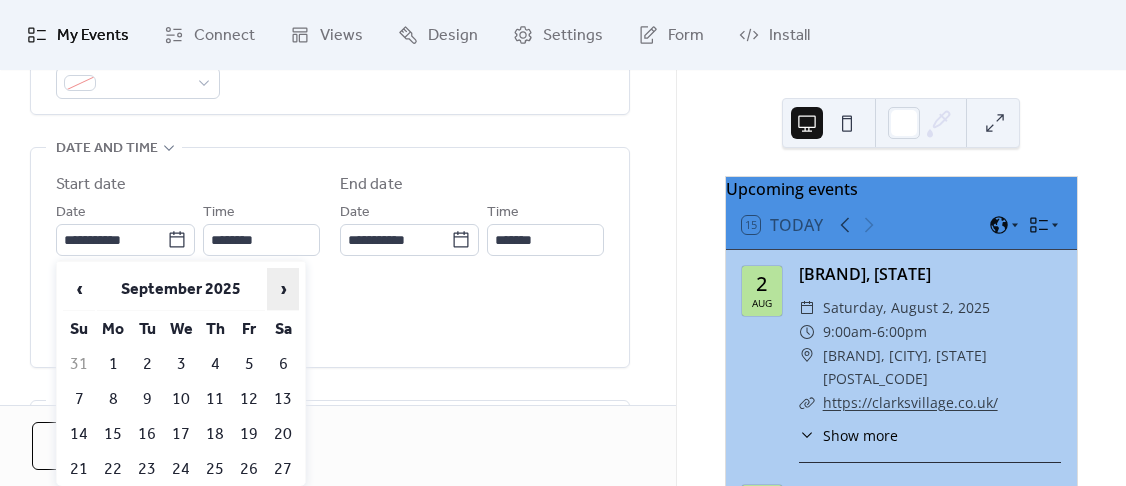click on "›" at bounding box center (283, 289) 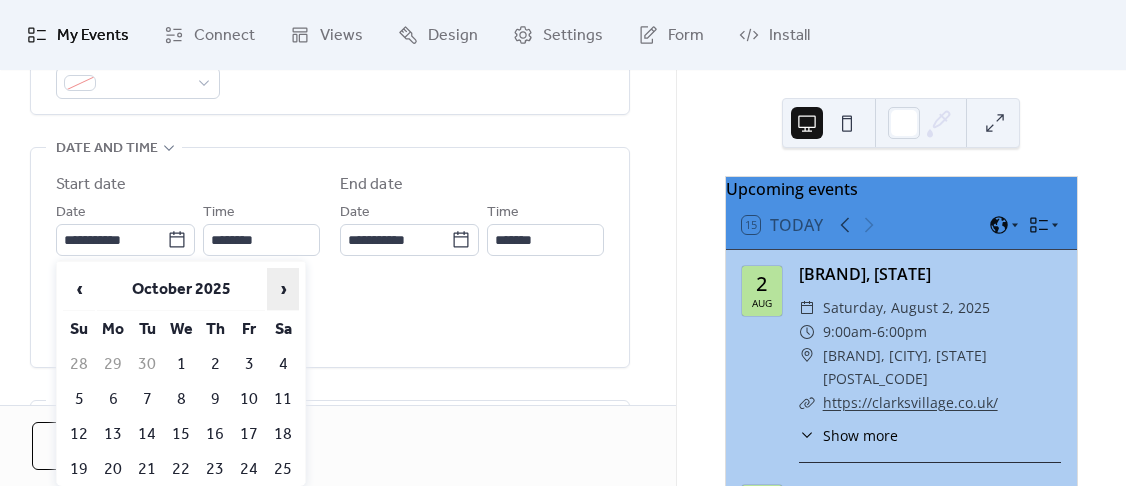 click on "›" at bounding box center (283, 289) 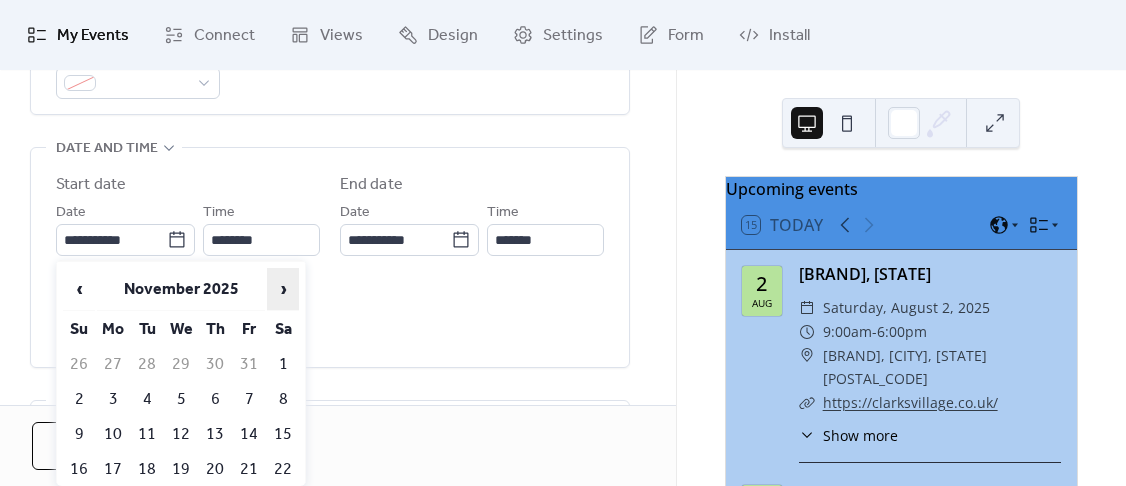 click on "›" at bounding box center [283, 289] 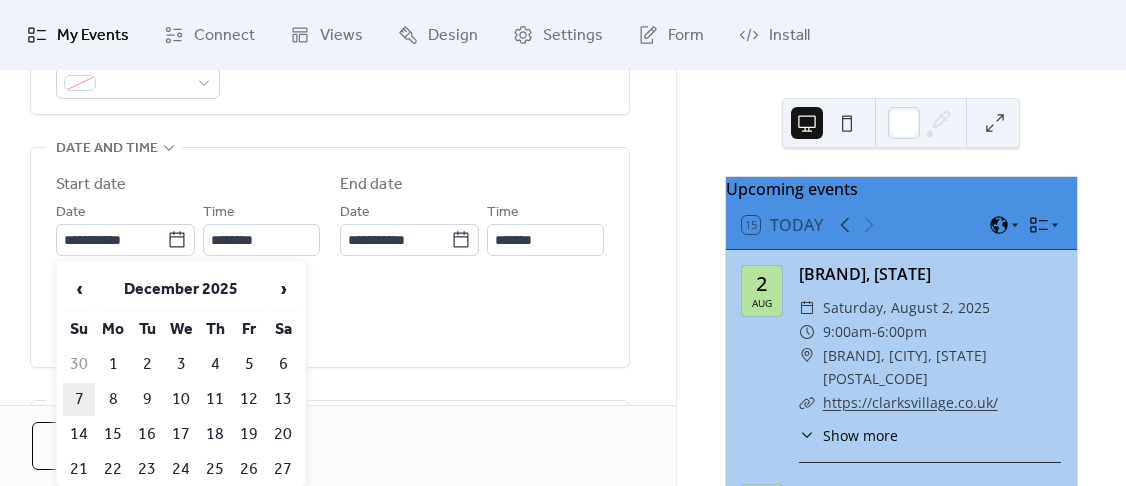 click on "7" at bounding box center (79, 399) 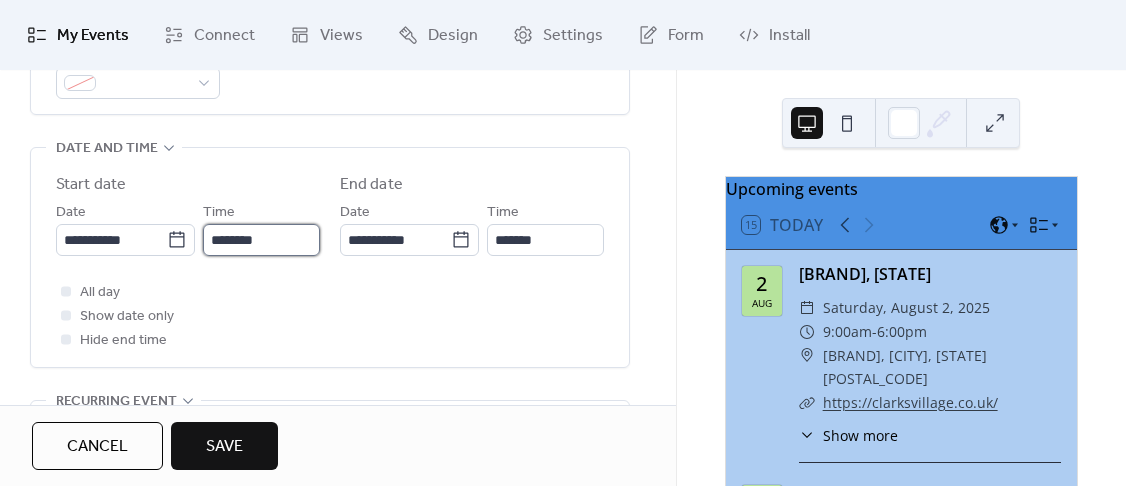 click on "********" at bounding box center (261, 240) 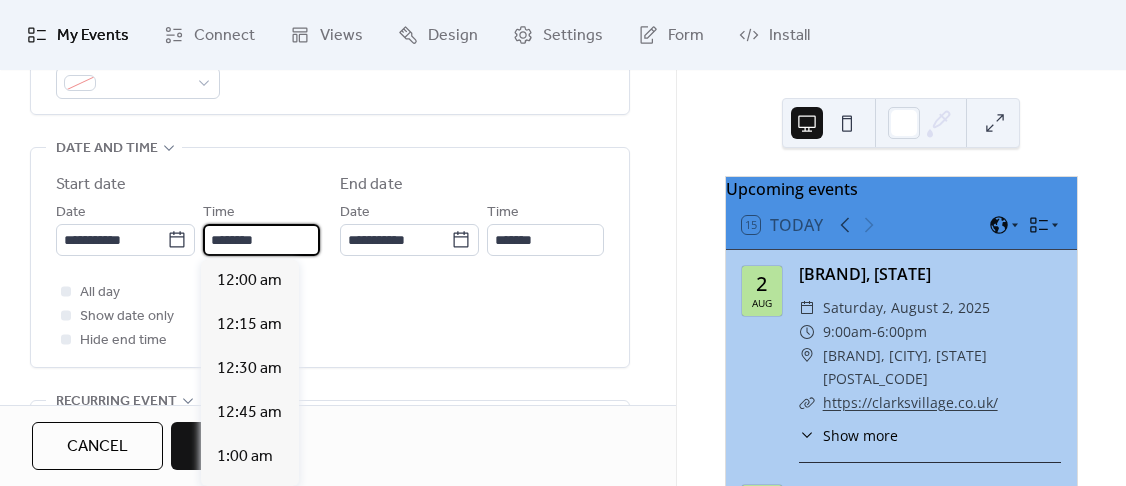 scroll, scrollTop: 2160, scrollLeft: 0, axis: vertical 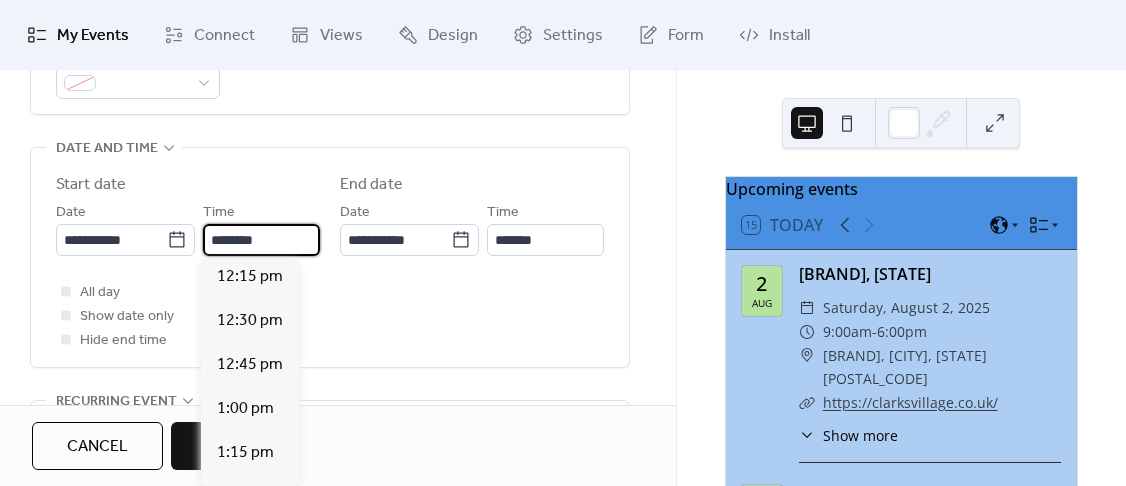 click on "********" at bounding box center [261, 240] 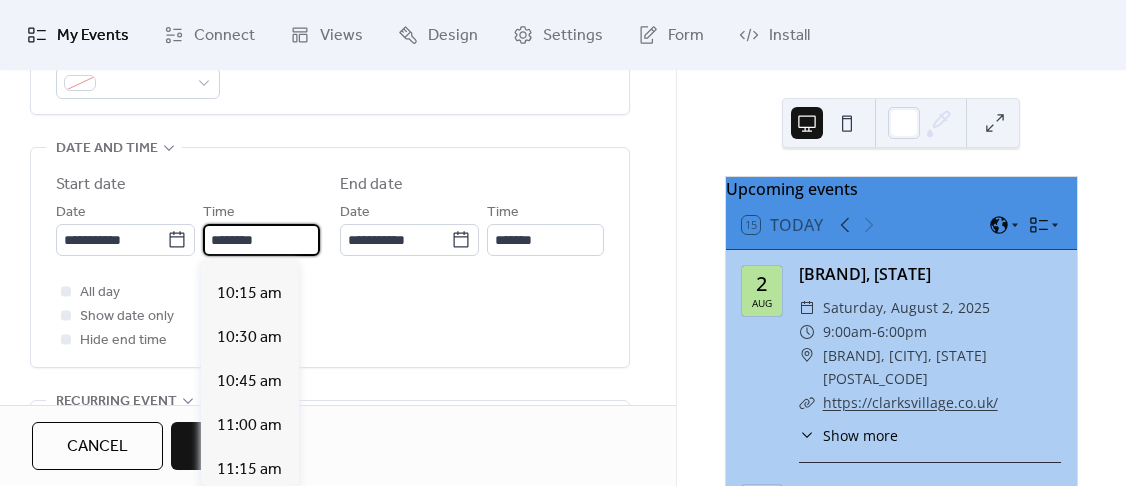 scroll, scrollTop: 1748, scrollLeft: 0, axis: vertical 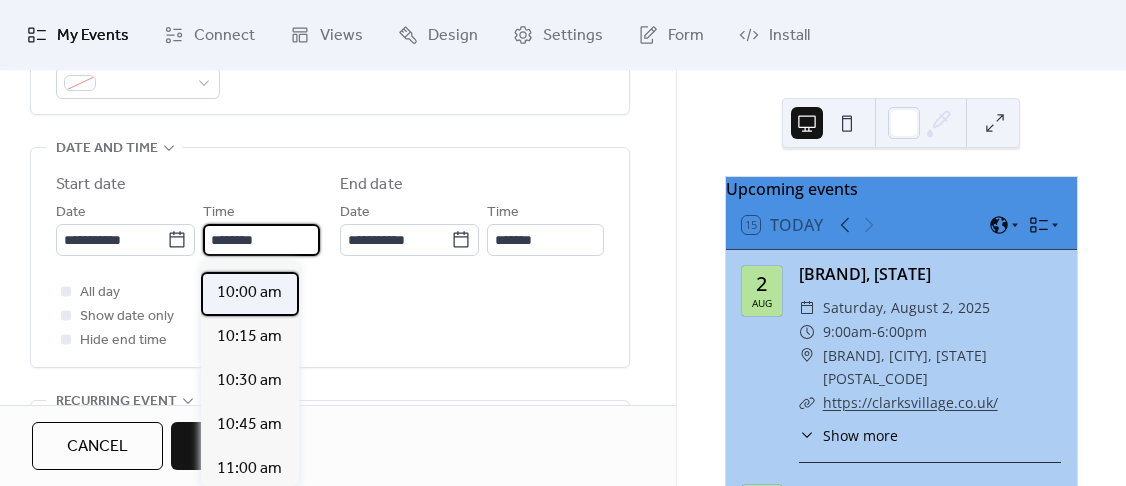 click on "10:00 am" at bounding box center [249, 293] 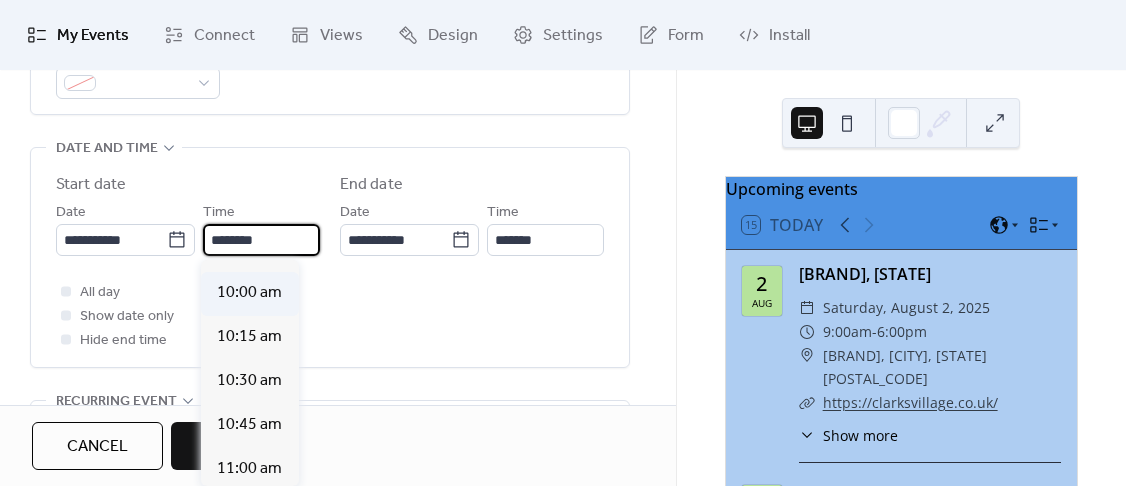 type on "********" 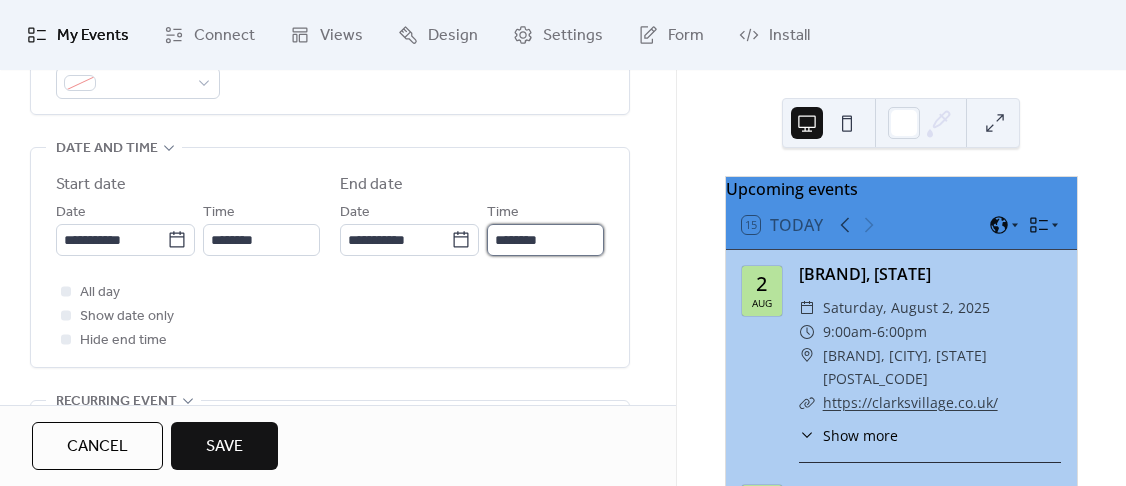 click on "********" at bounding box center (545, 240) 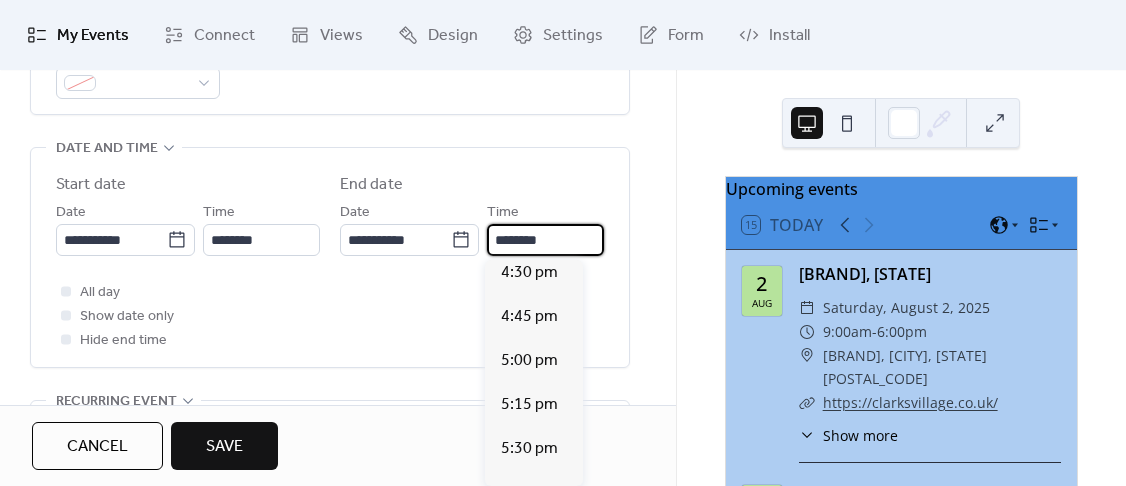 scroll, scrollTop: 1231, scrollLeft: 0, axis: vertical 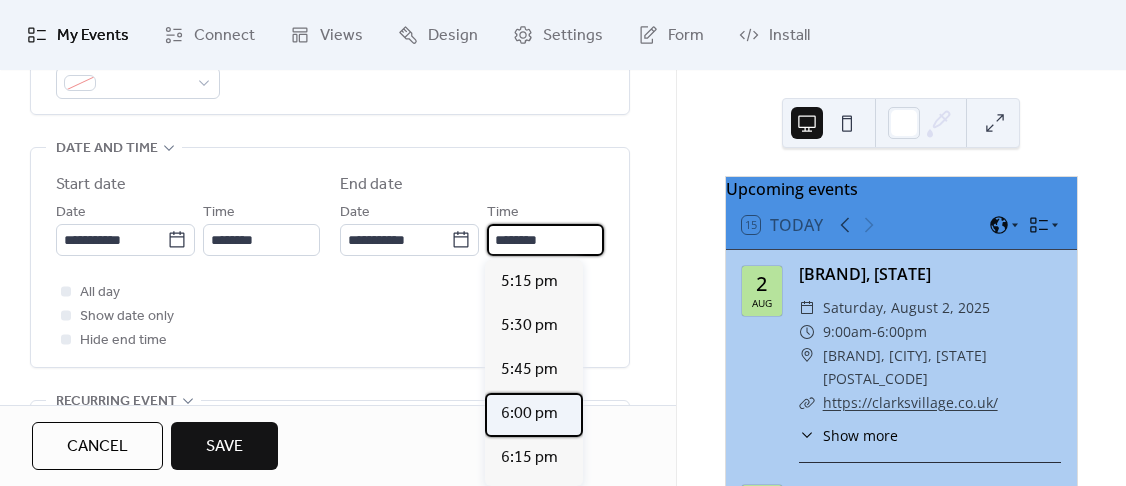 click on "6:00 pm" at bounding box center [529, 414] 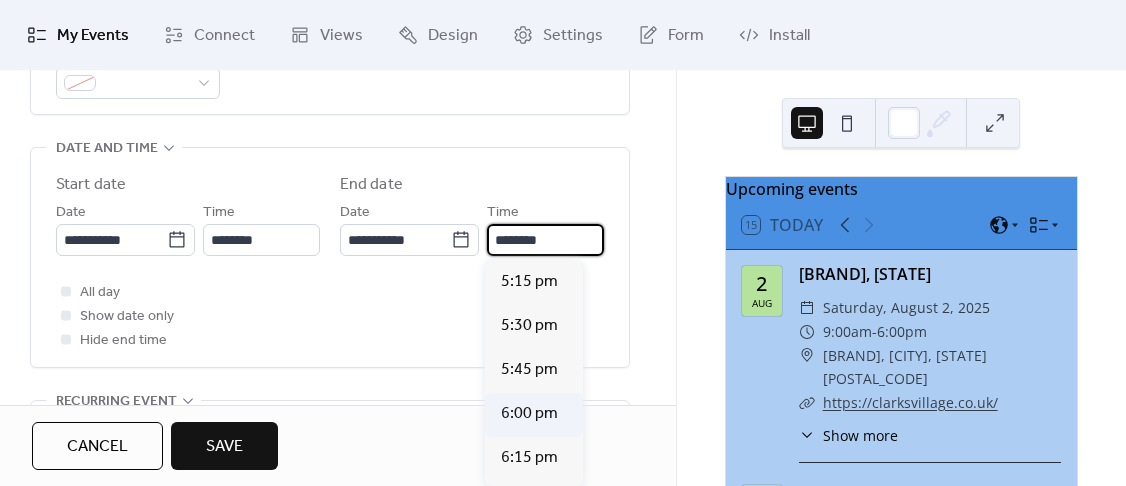 type on "*******" 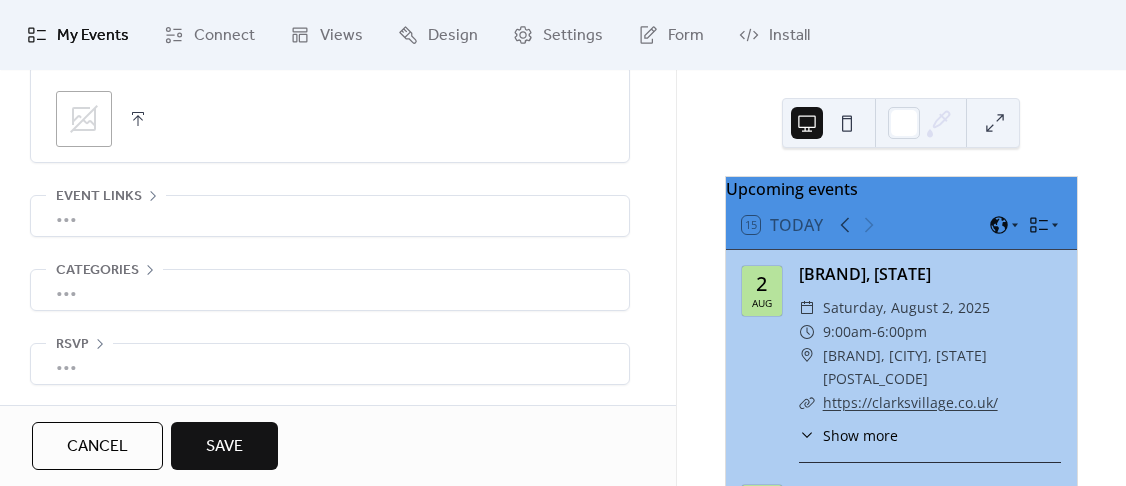 scroll, scrollTop: 1059, scrollLeft: 0, axis: vertical 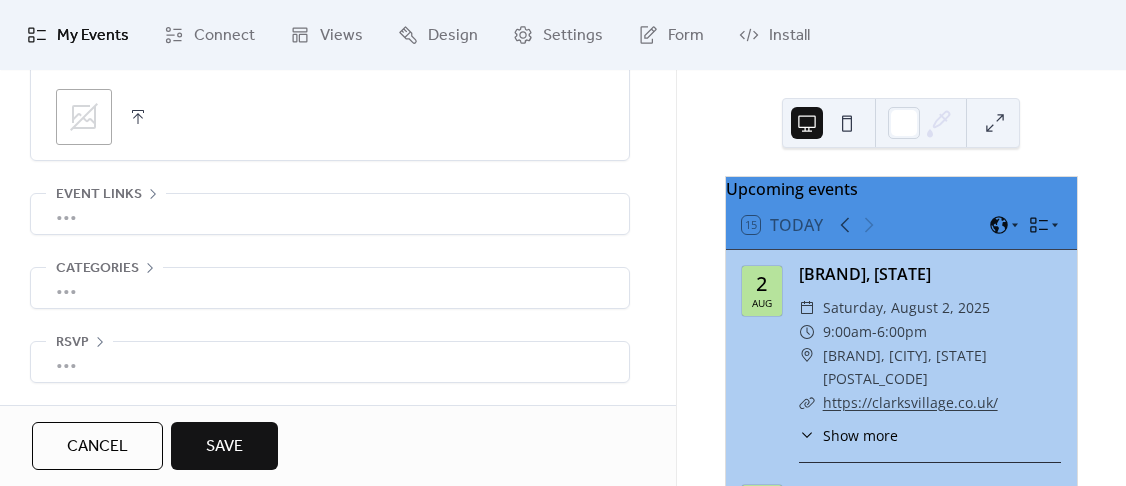 click on "Save" at bounding box center [224, 447] 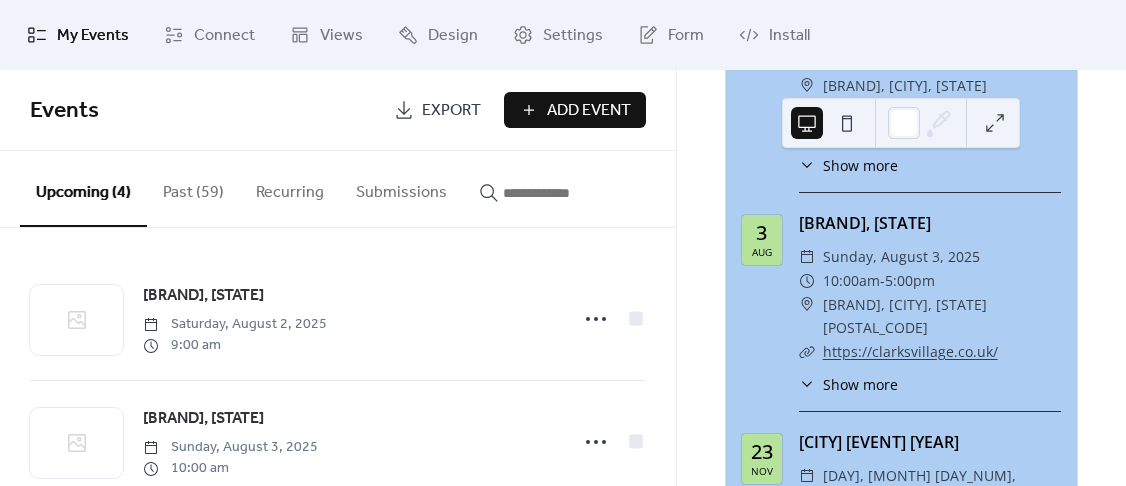 scroll, scrollTop: 246, scrollLeft: 0, axis: vertical 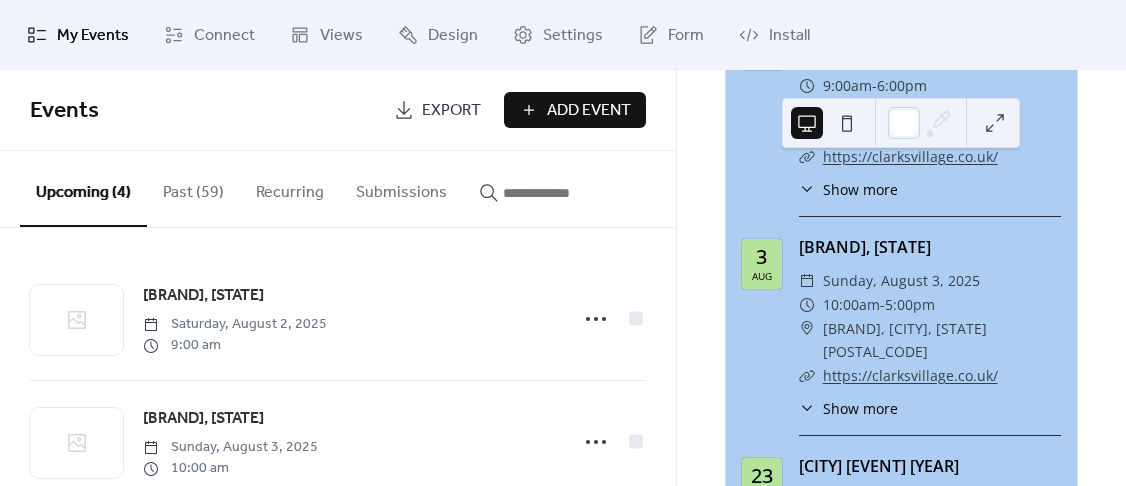 click on "Past (59)" at bounding box center [193, 188] 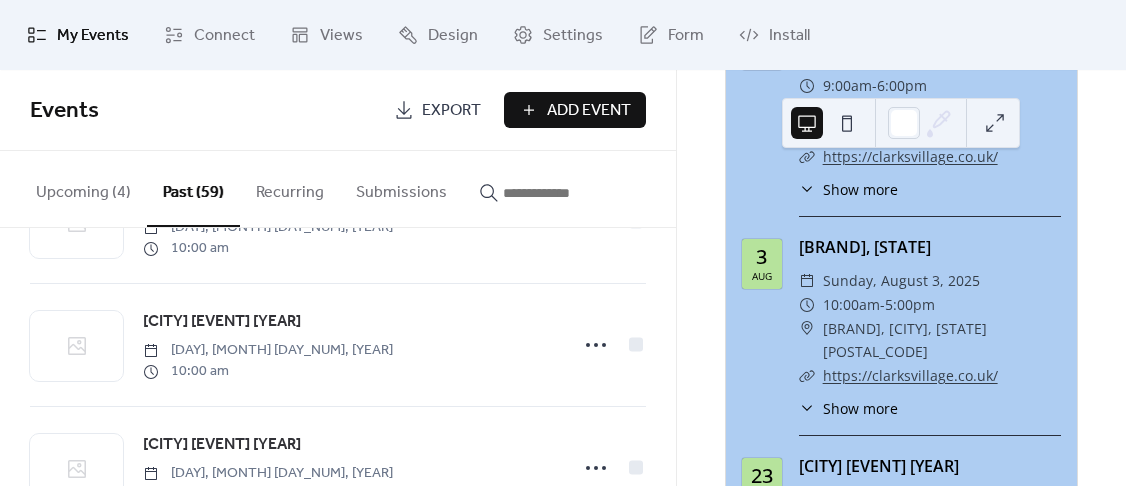 scroll, scrollTop: 1595, scrollLeft: 0, axis: vertical 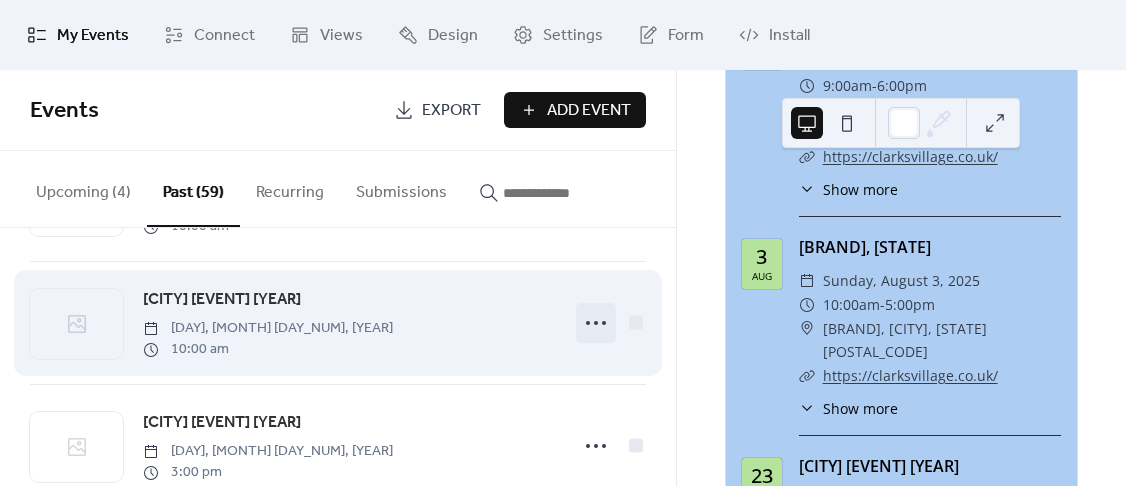 click 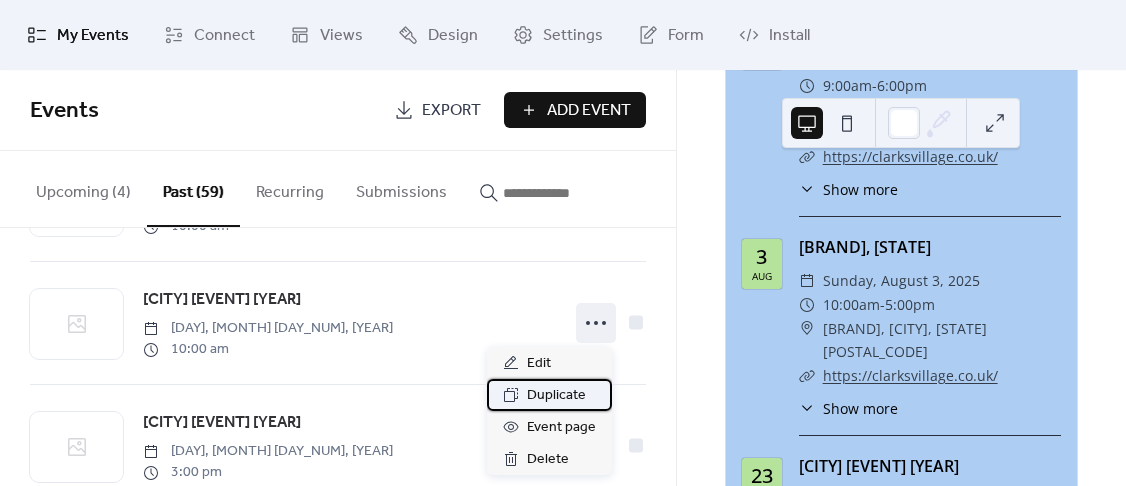 click on "Duplicate" at bounding box center [556, 396] 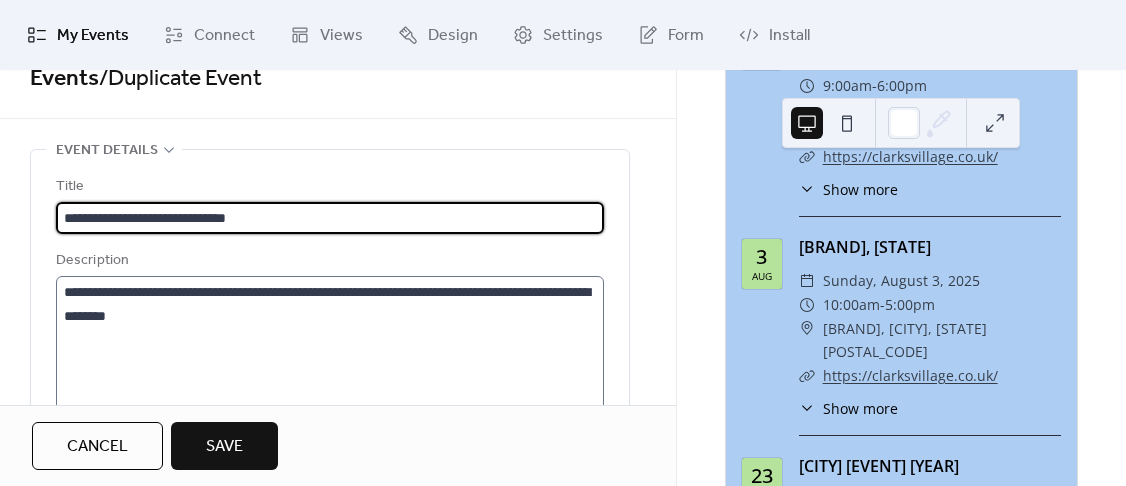 scroll, scrollTop: 46, scrollLeft: 0, axis: vertical 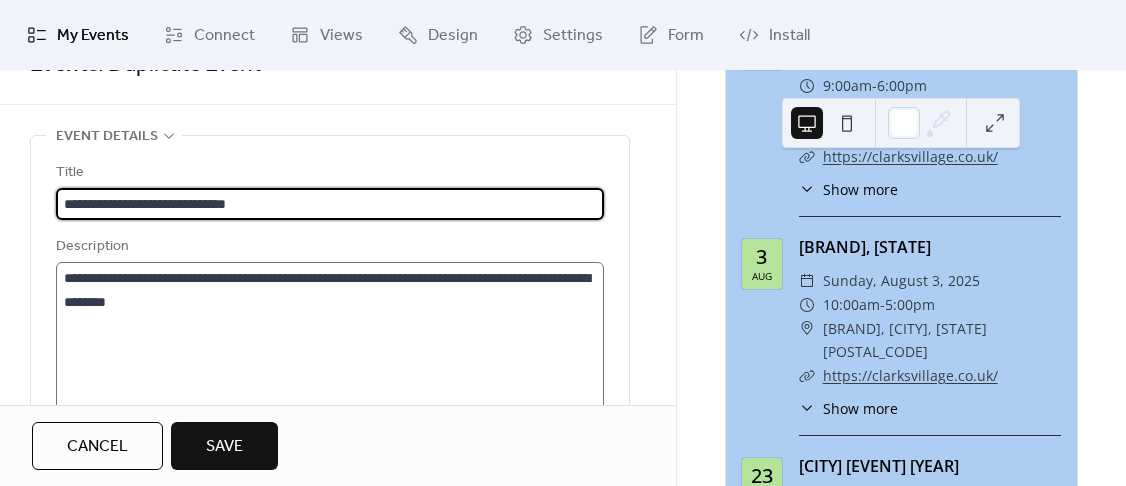 type on "**********" 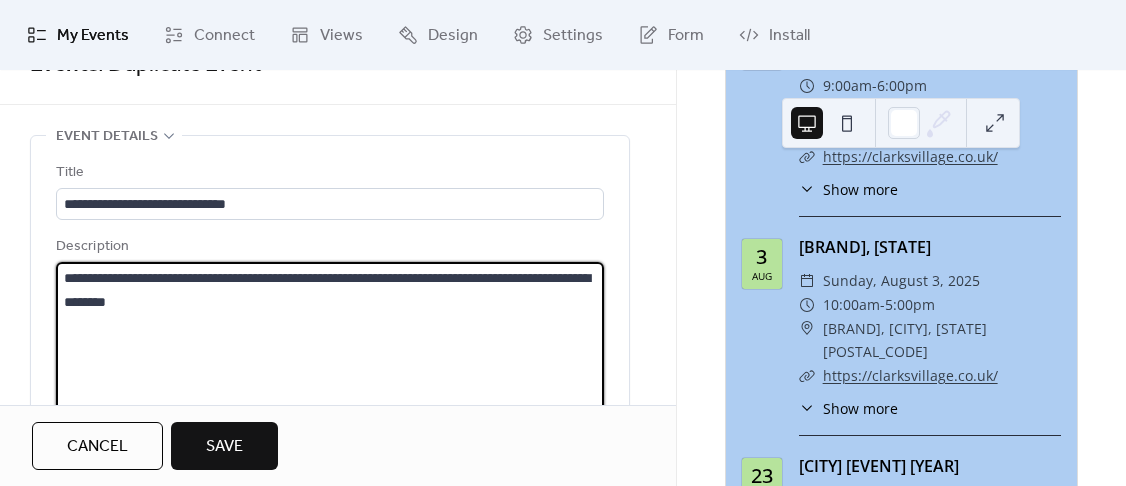 drag, startPoint x: 298, startPoint y: 279, endPoint x: 269, endPoint y: 276, distance: 29.15476 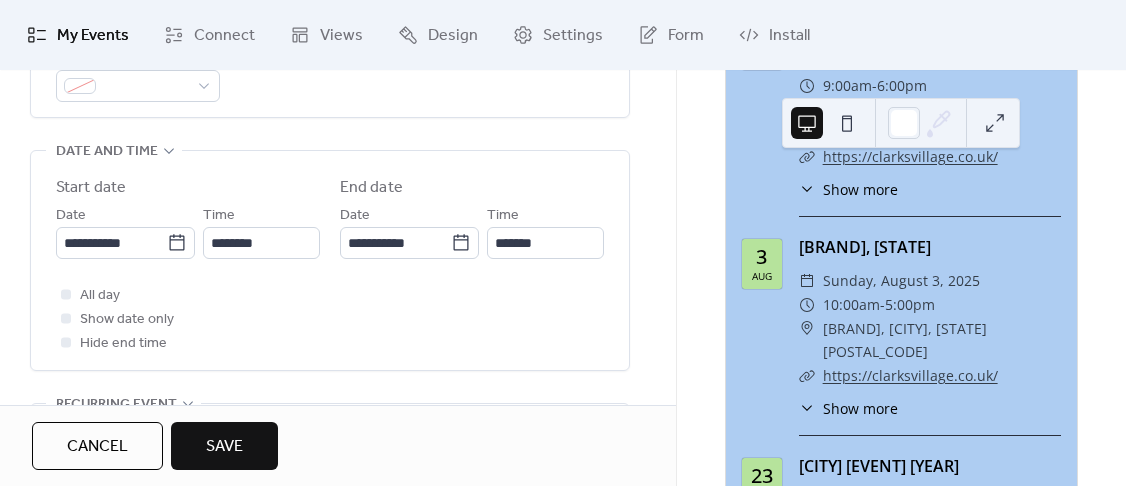 scroll, scrollTop: 617, scrollLeft: 0, axis: vertical 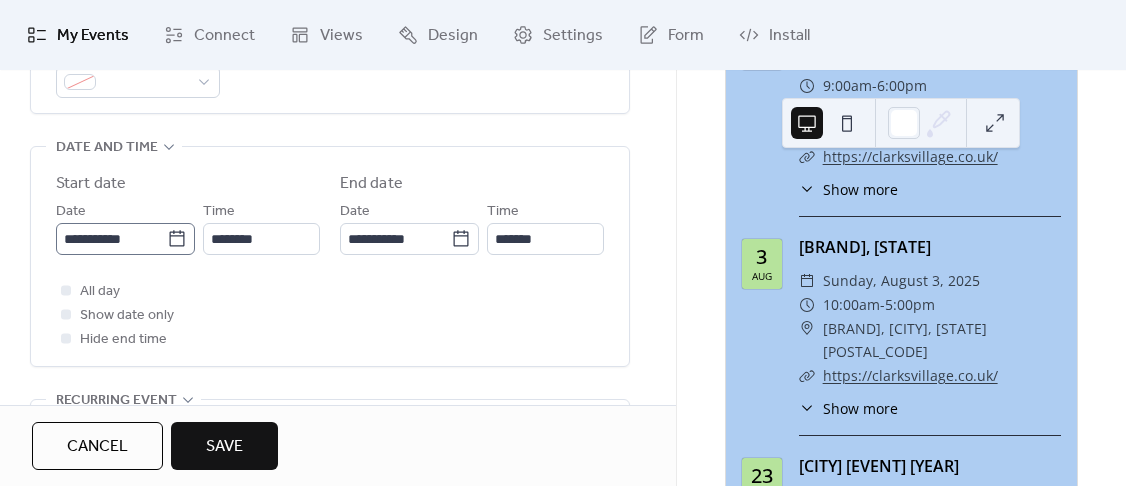type on "**********" 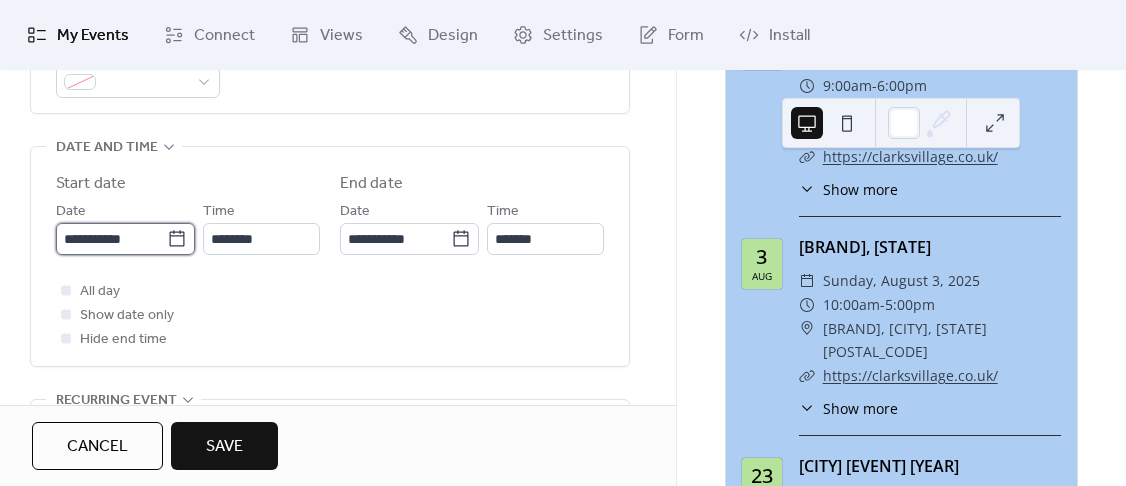 click on "**********" at bounding box center [111, 239] 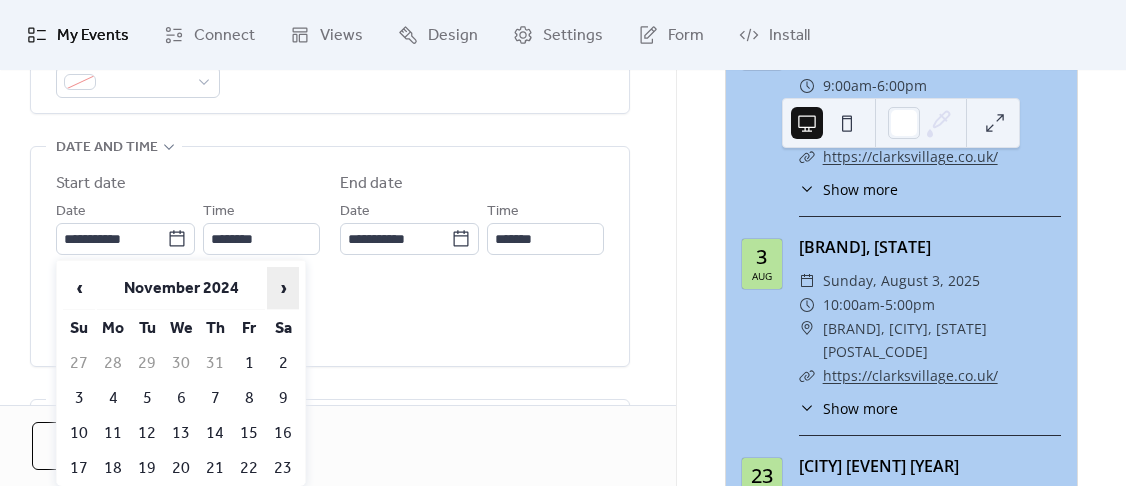 click on "›" at bounding box center (283, 288) 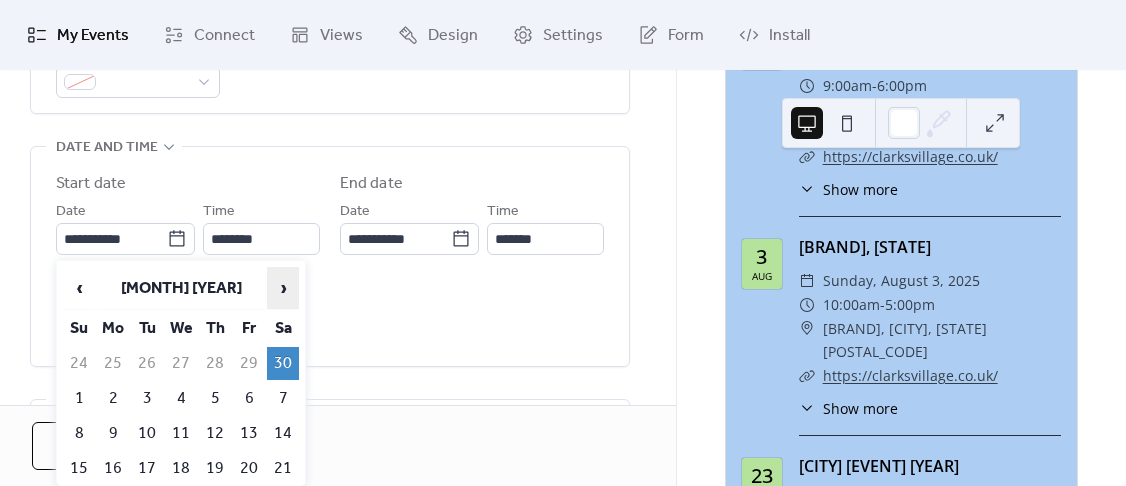 click on "›" at bounding box center [283, 288] 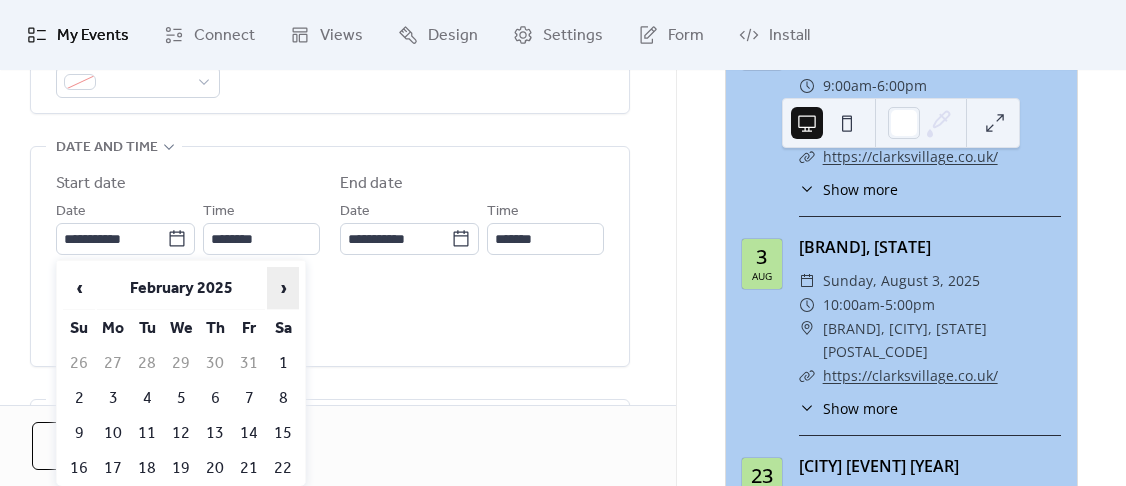 click on "›" at bounding box center (283, 288) 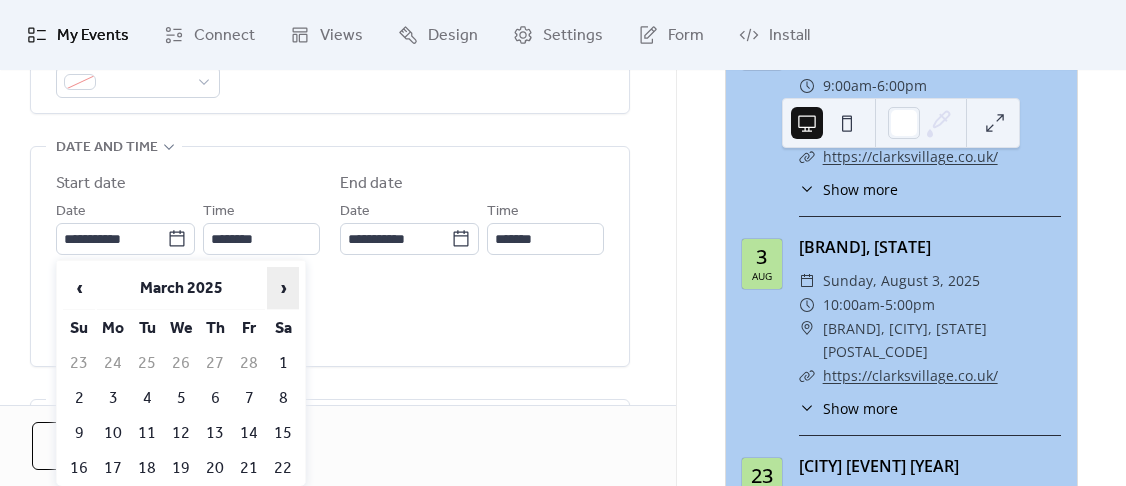 click on "›" at bounding box center [283, 288] 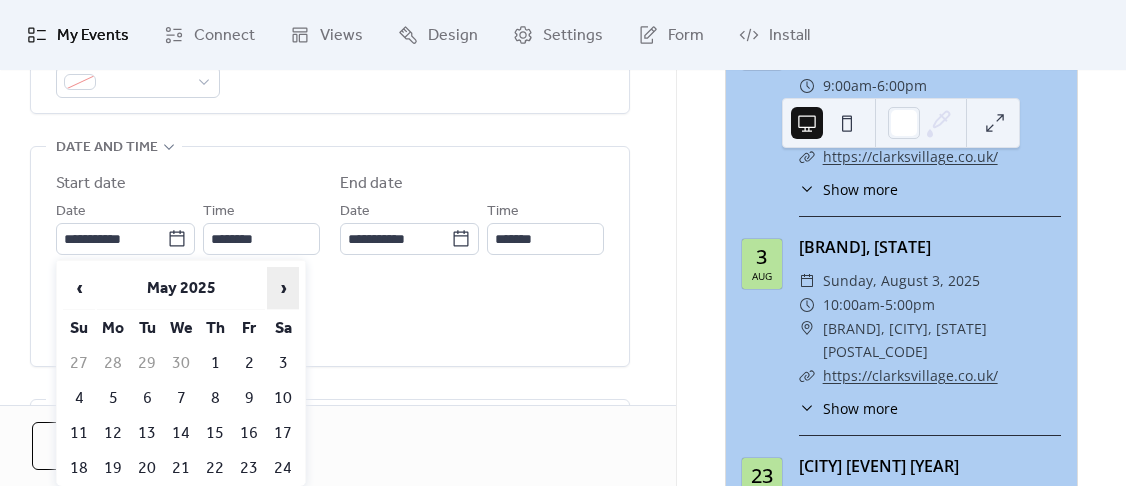 click on "›" at bounding box center (283, 288) 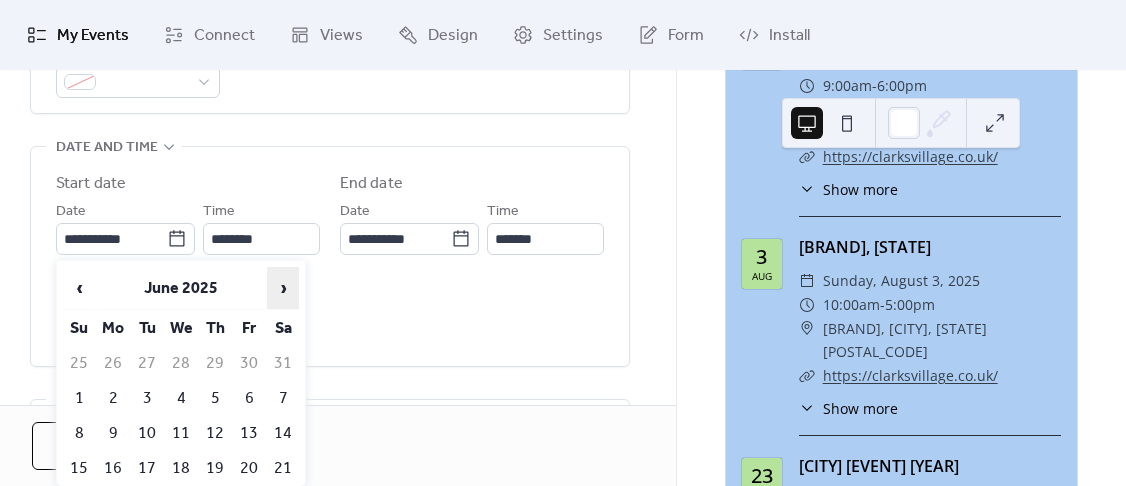click on "›" at bounding box center (283, 288) 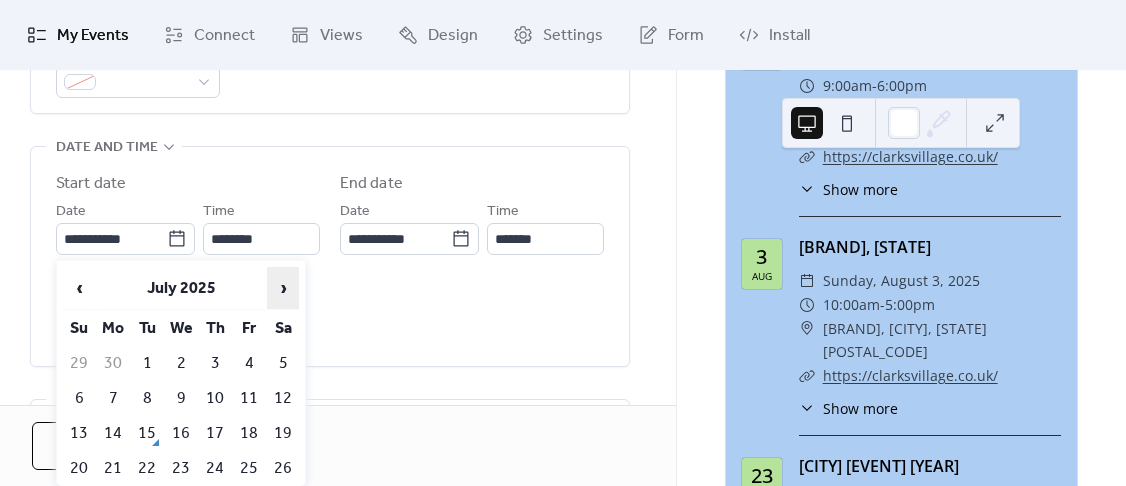 click on "›" at bounding box center [283, 288] 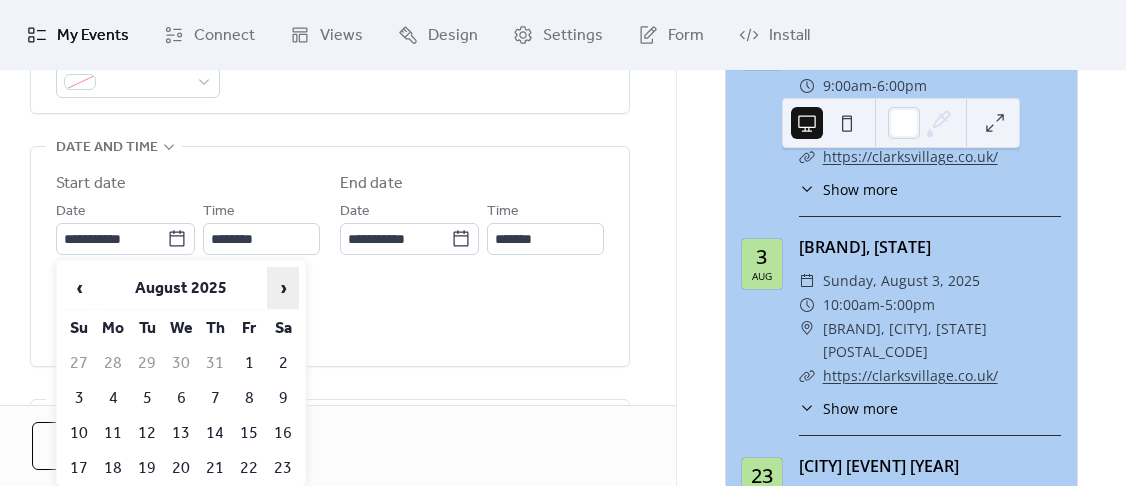 click on "›" at bounding box center (283, 288) 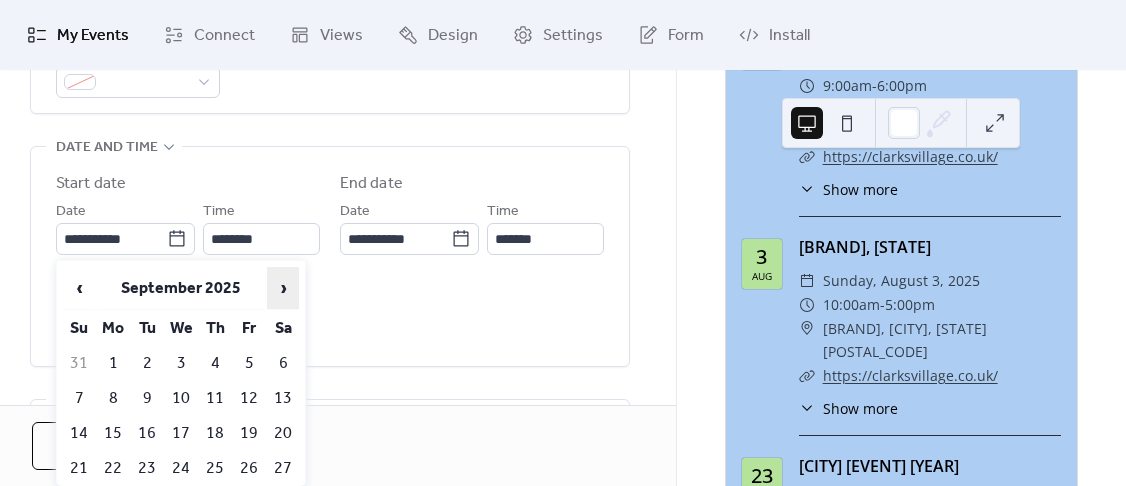click on "›" at bounding box center [283, 288] 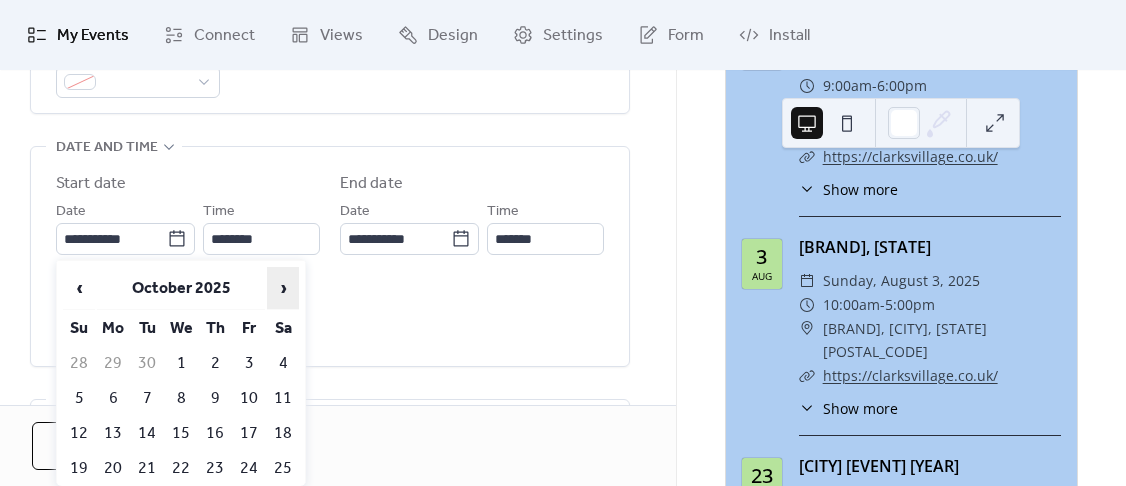 click on "›" at bounding box center [283, 288] 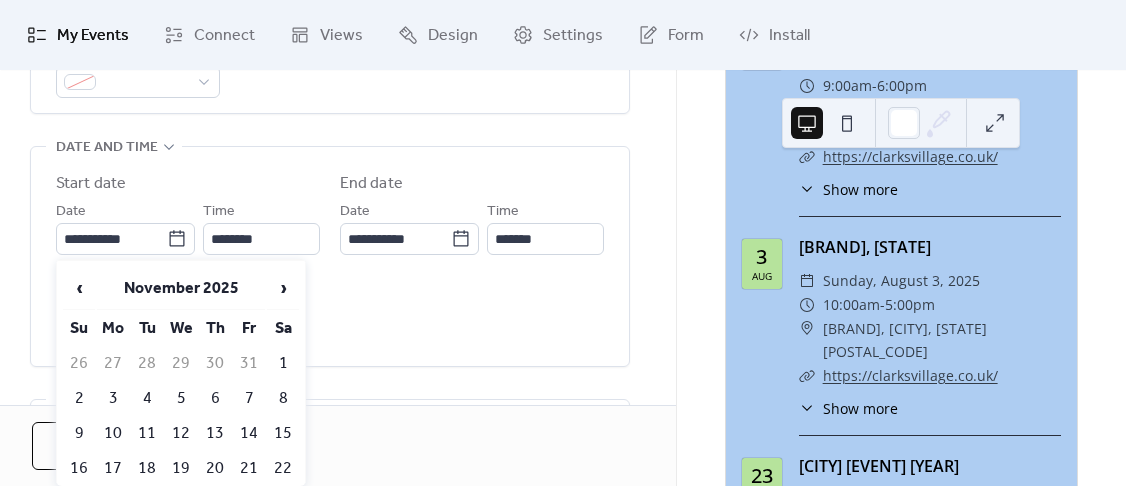 click on "All day Show date only Hide end time" at bounding box center [330, 315] 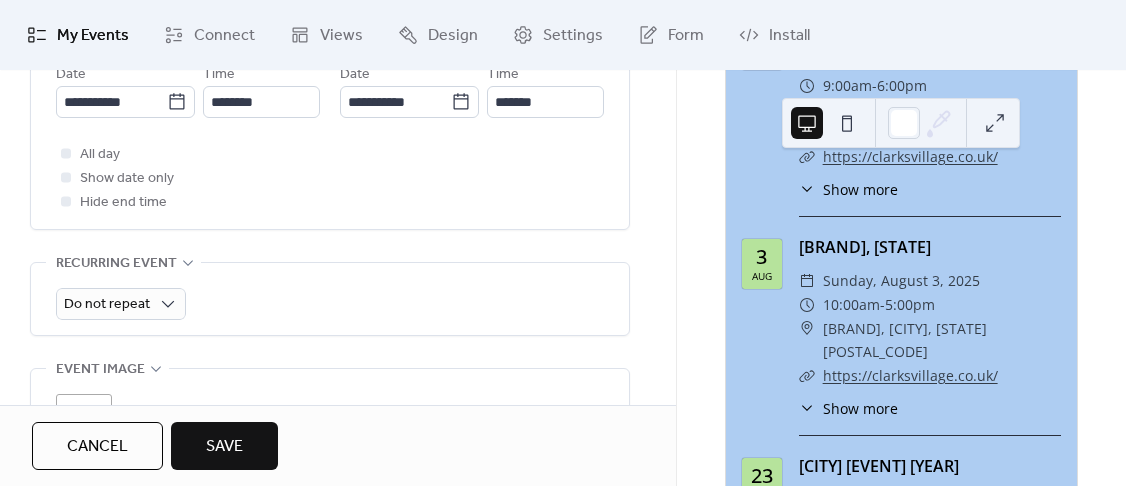 scroll, scrollTop: 755, scrollLeft: 0, axis: vertical 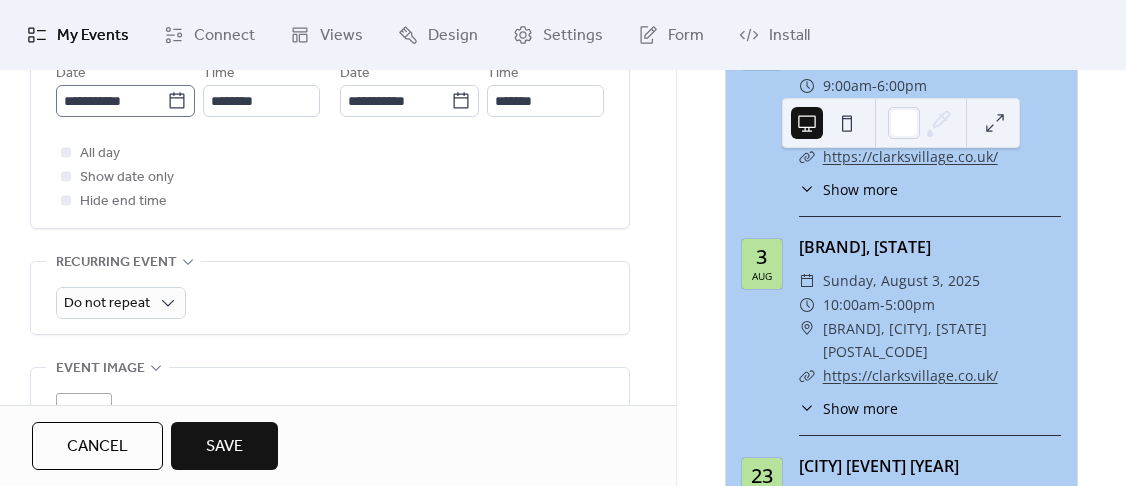 click 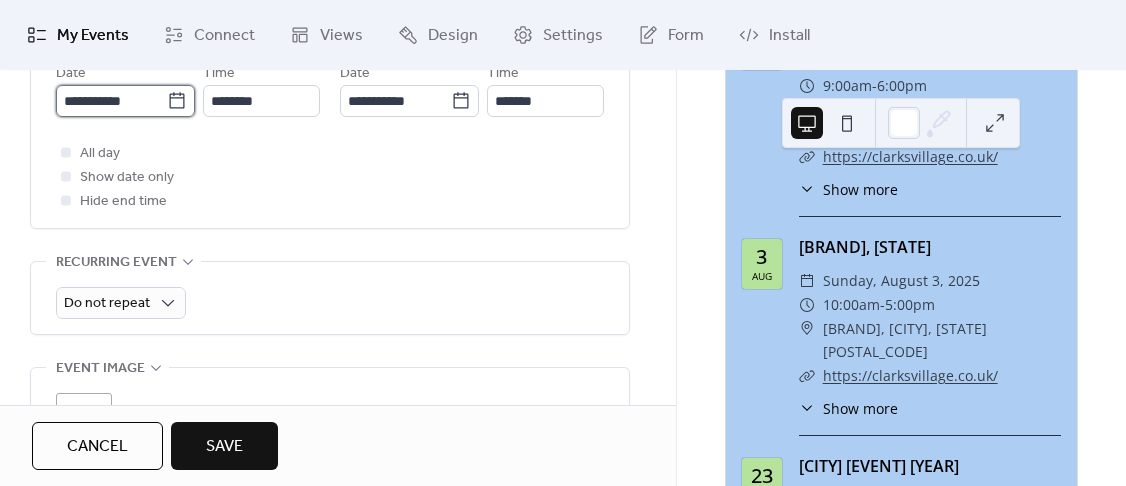 click on "**********" at bounding box center [111, 101] 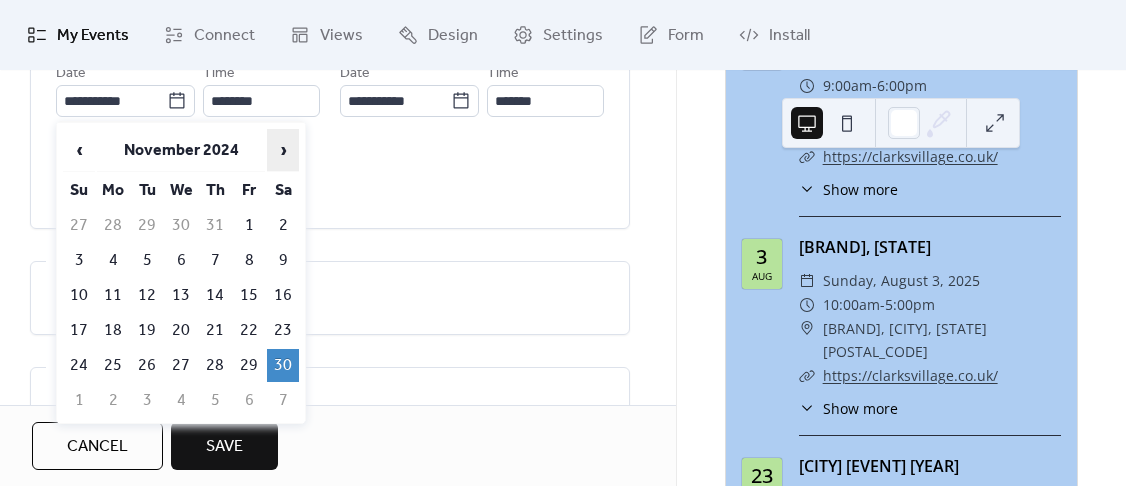 click on "›" at bounding box center (283, 150) 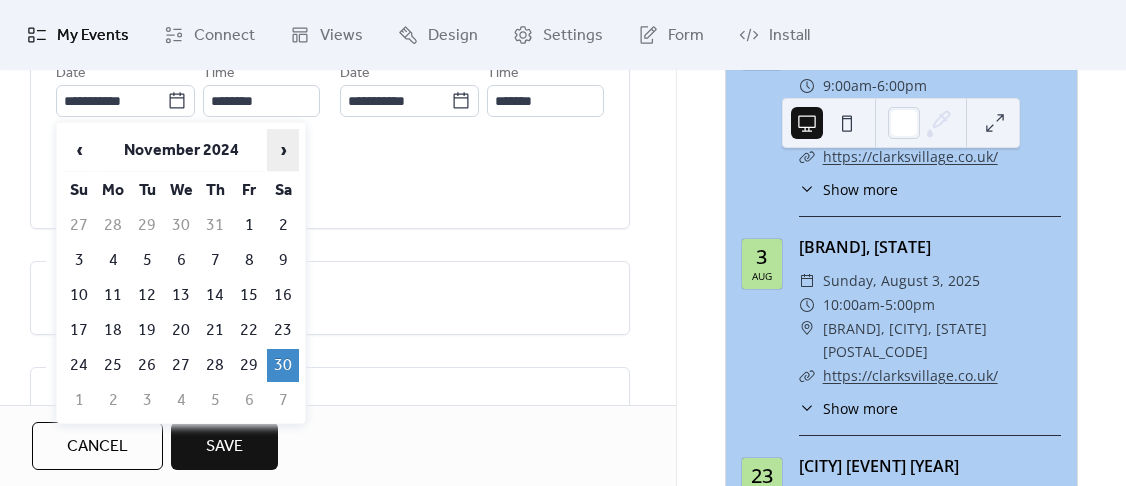 click on "›" at bounding box center [283, 150] 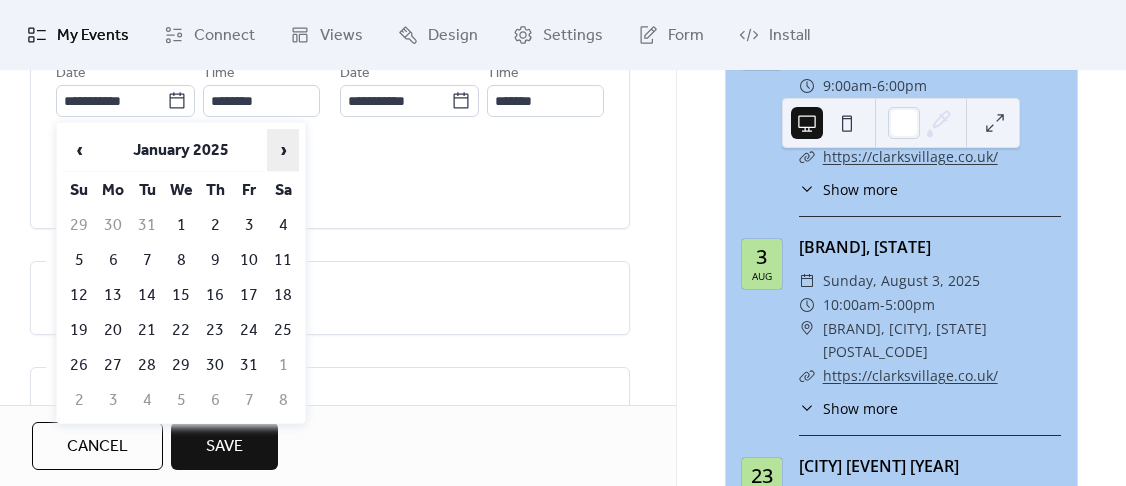 click on "›" at bounding box center (283, 150) 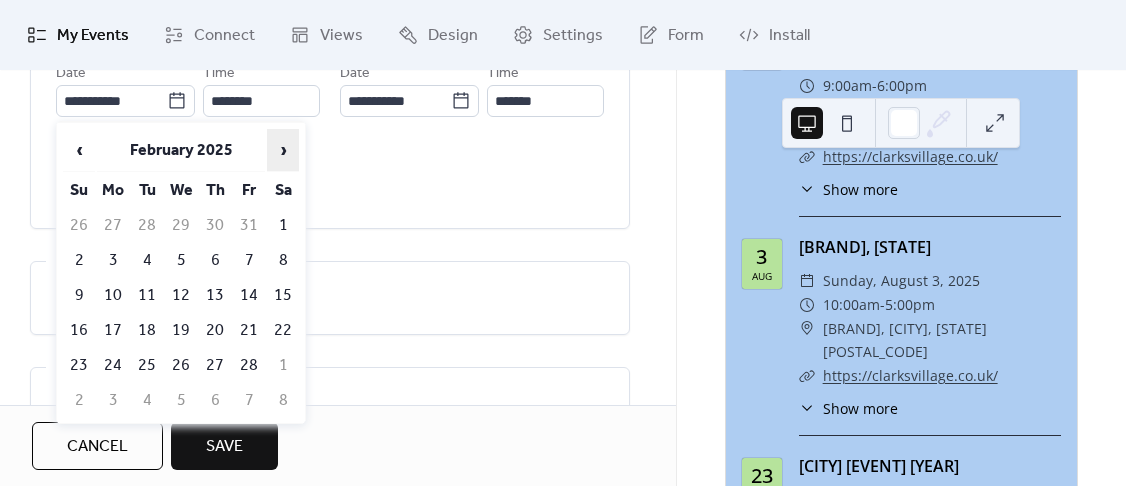 click on "›" at bounding box center (283, 150) 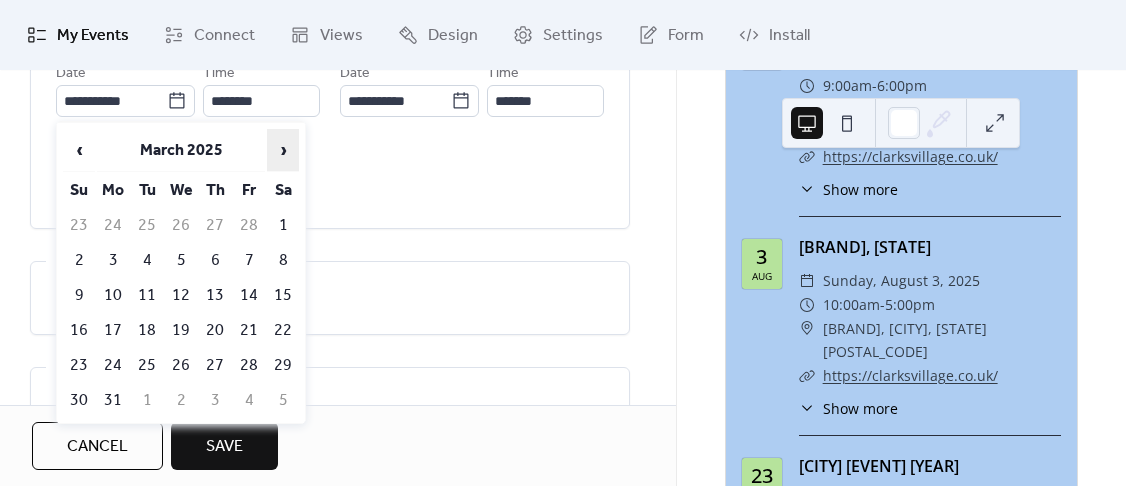 click on "›" at bounding box center (283, 150) 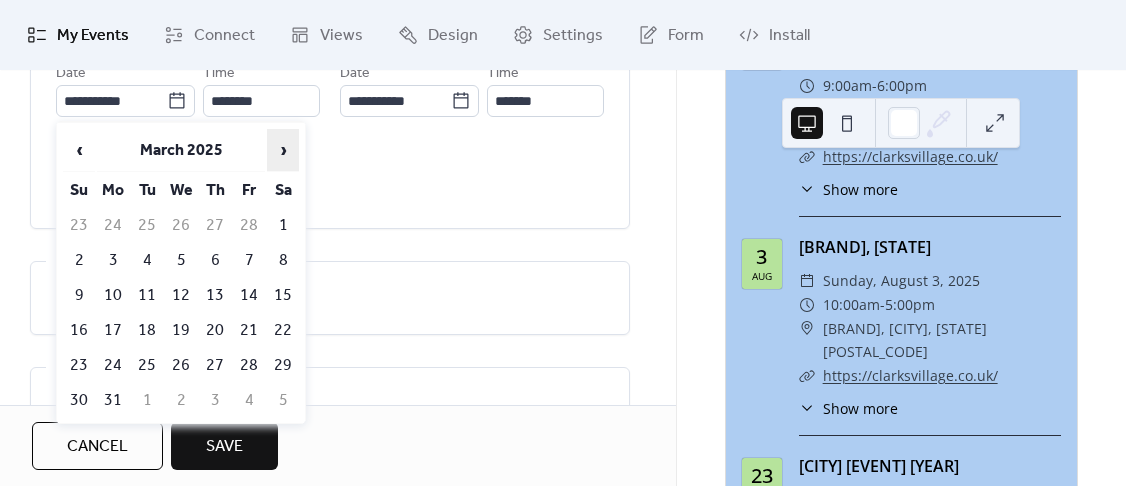 click on "›" at bounding box center [283, 150] 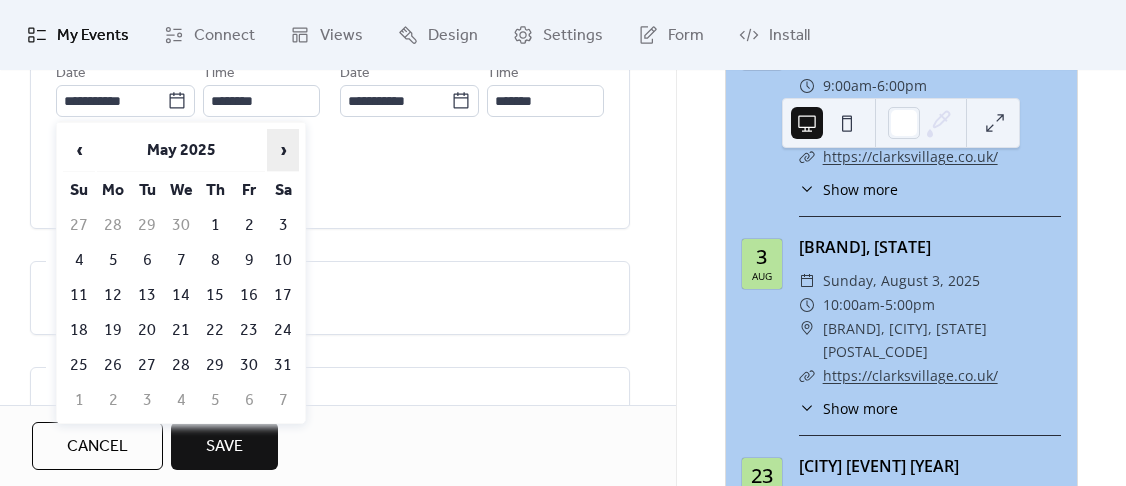 click on "›" at bounding box center (283, 150) 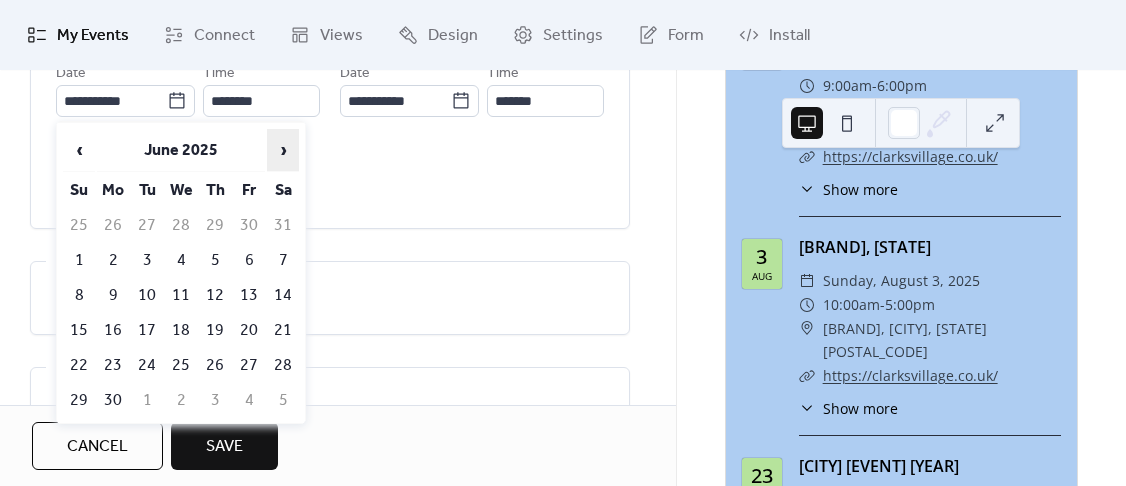 click on "›" at bounding box center (283, 150) 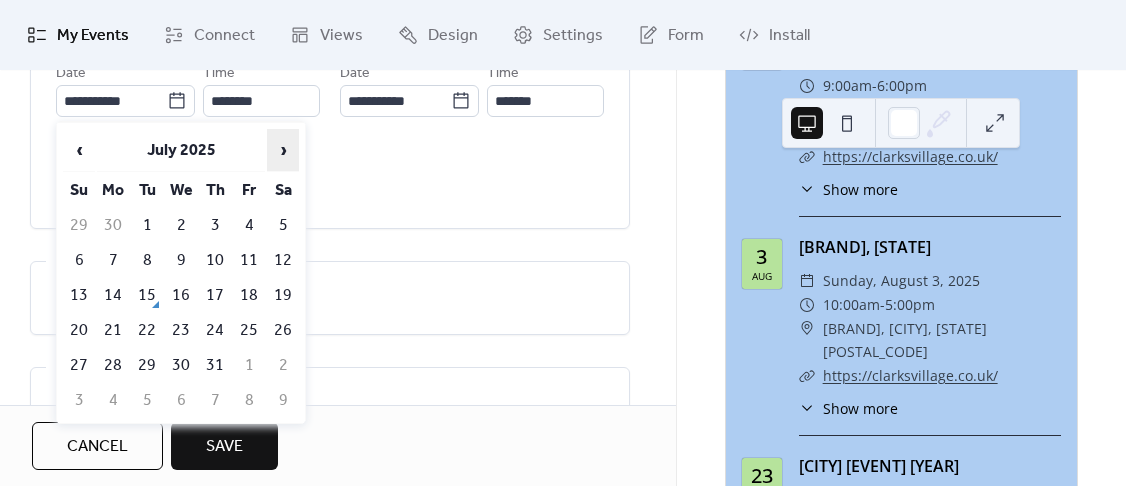 click on "›" at bounding box center [283, 150] 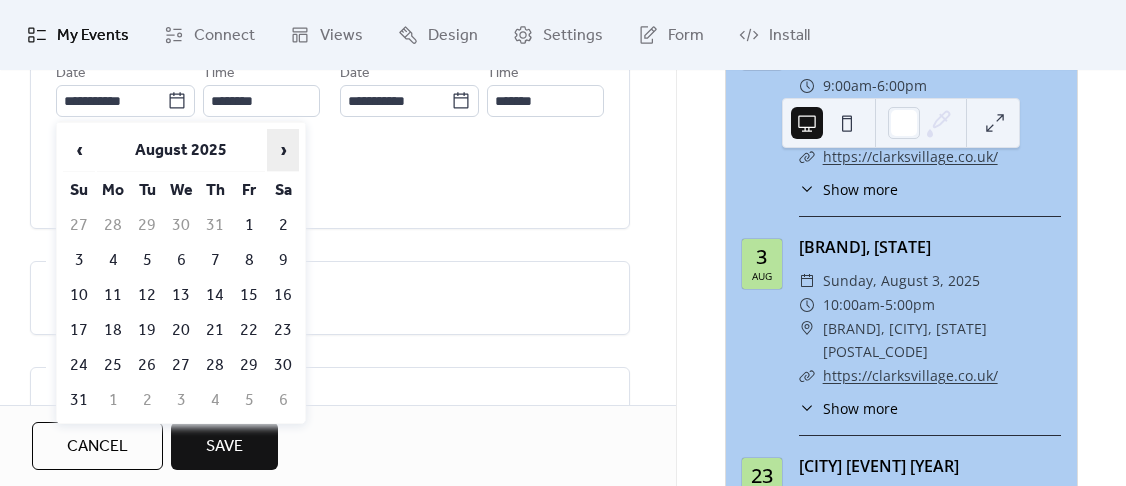 click on "›" at bounding box center [283, 150] 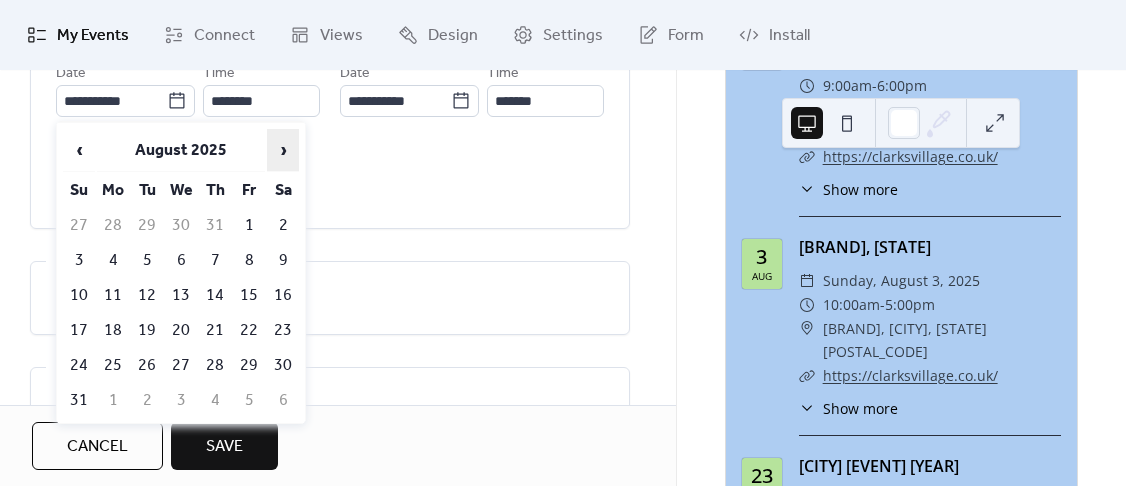 click on "›" at bounding box center [283, 150] 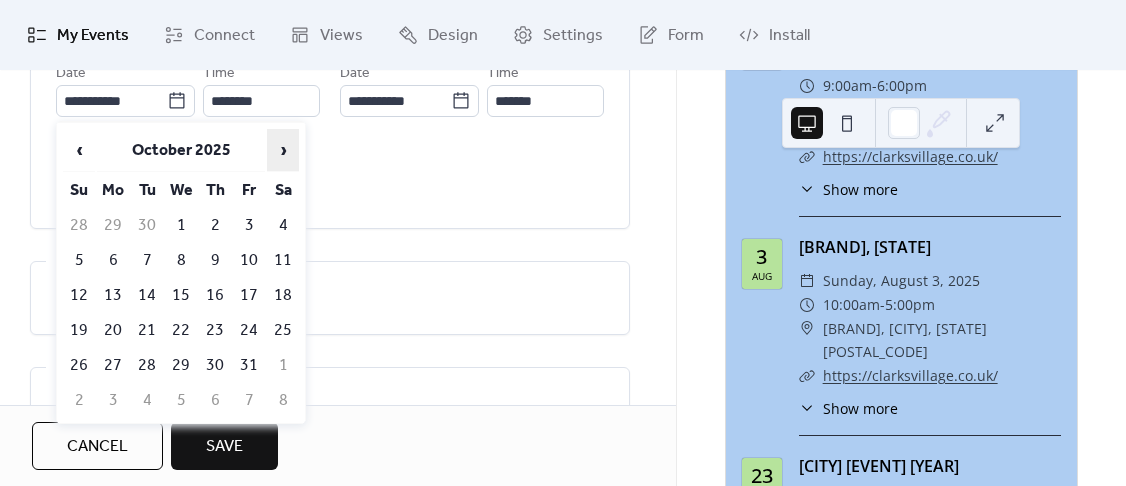 click on "›" at bounding box center (283, 150) 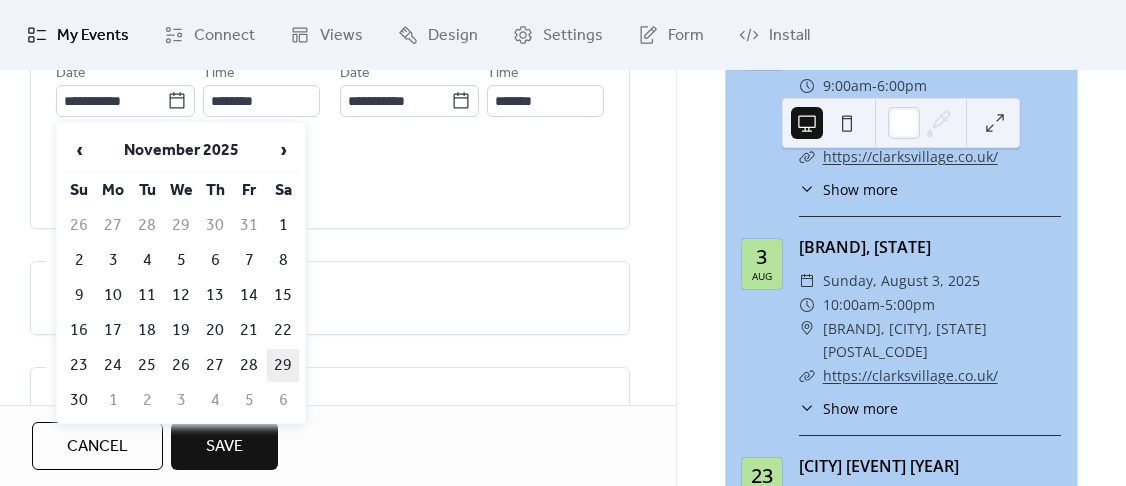 click on "29" at bounding box center [283, 365] 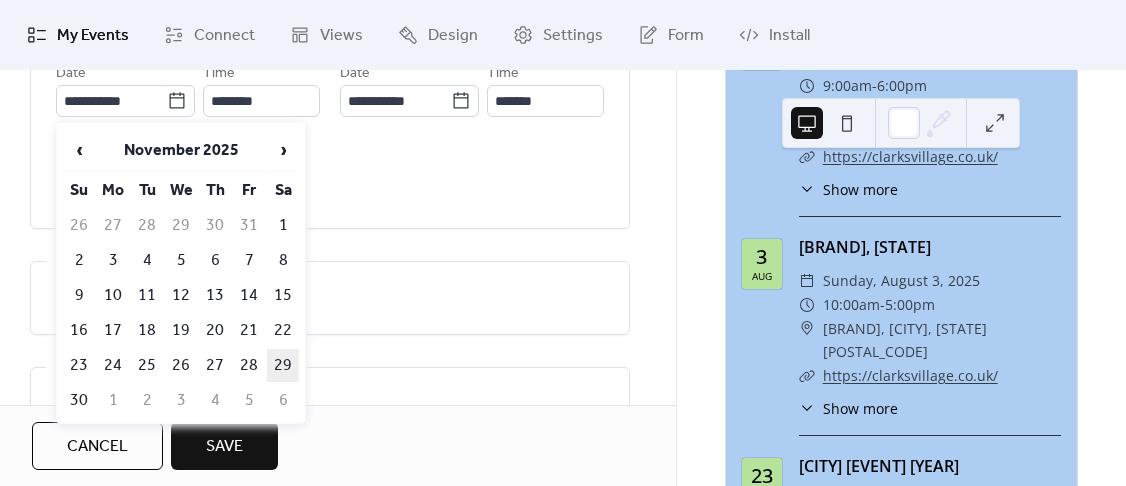 type on "**********" 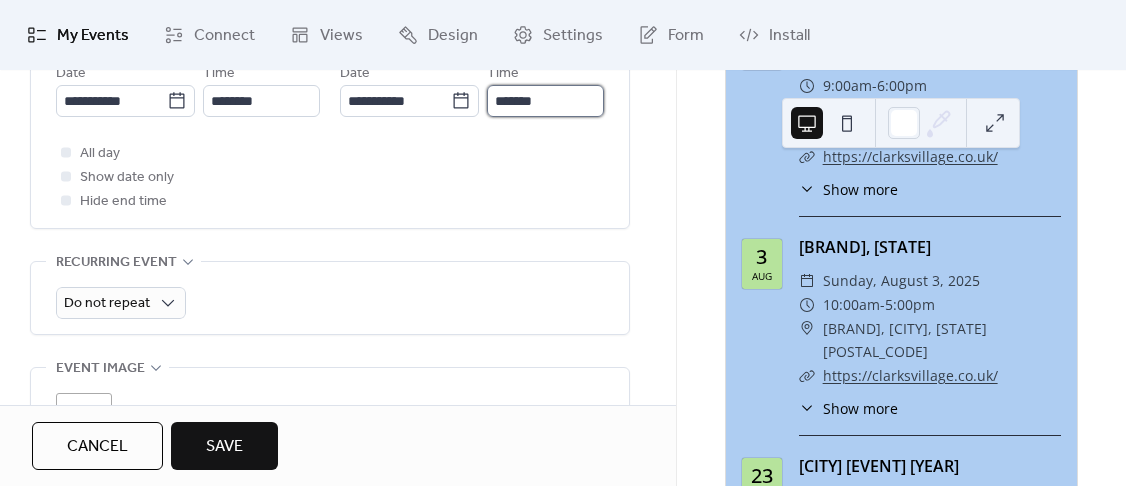click on "*******" at bounding box center (545, 101) 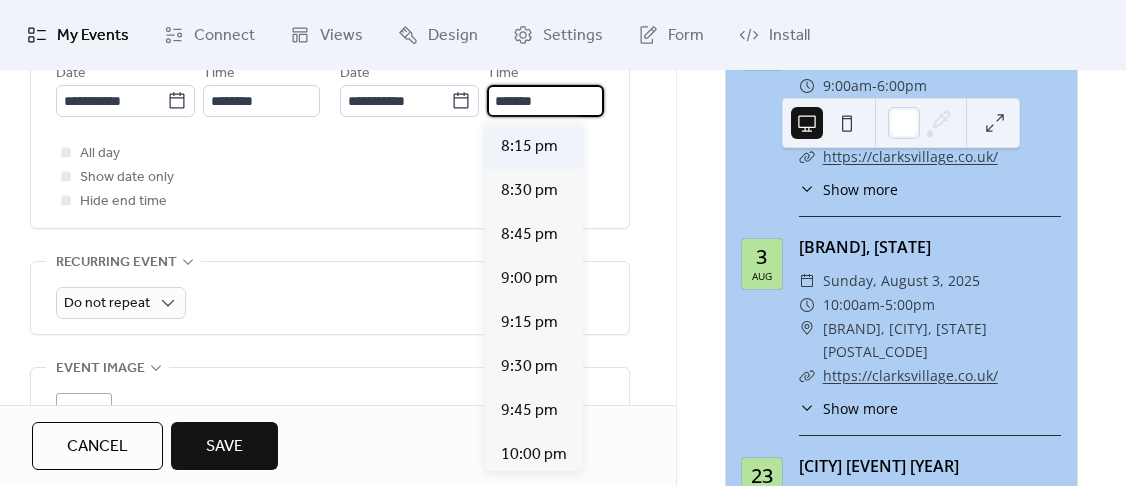 scroll, scrollTop: 1395, scrollLeft: 0, axis: vertical 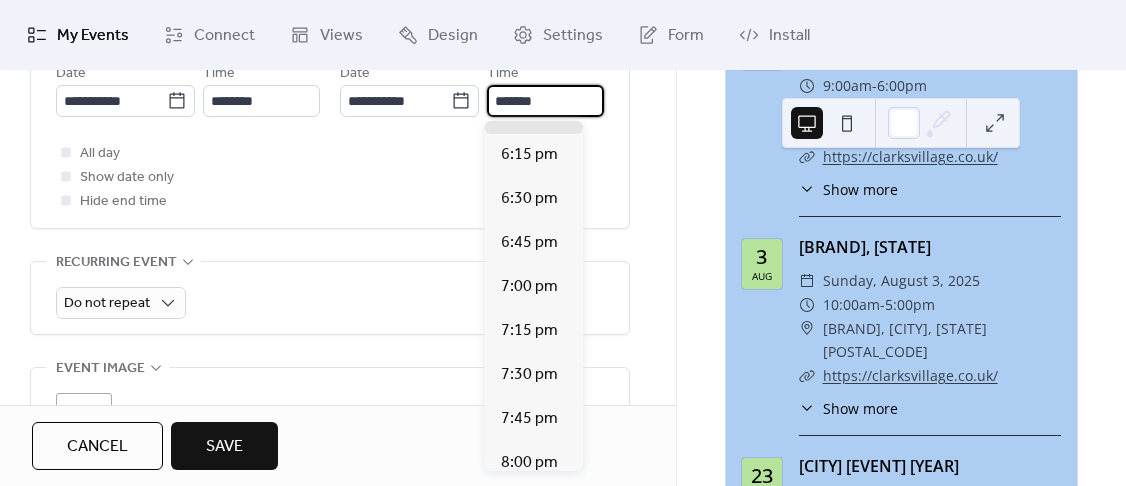 type on "*******" 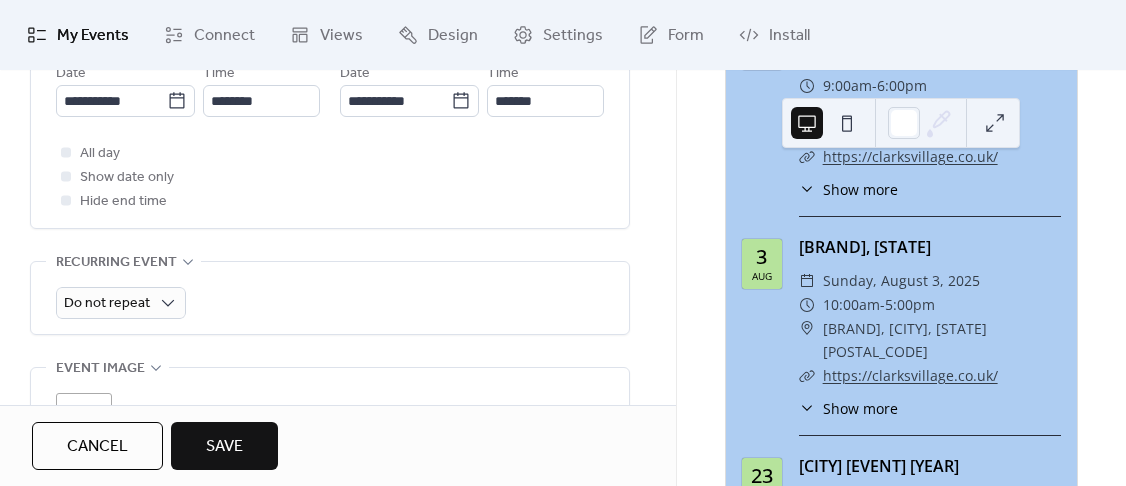 click on "All day Show date only Hide end time" at bounding box center (330, 177) 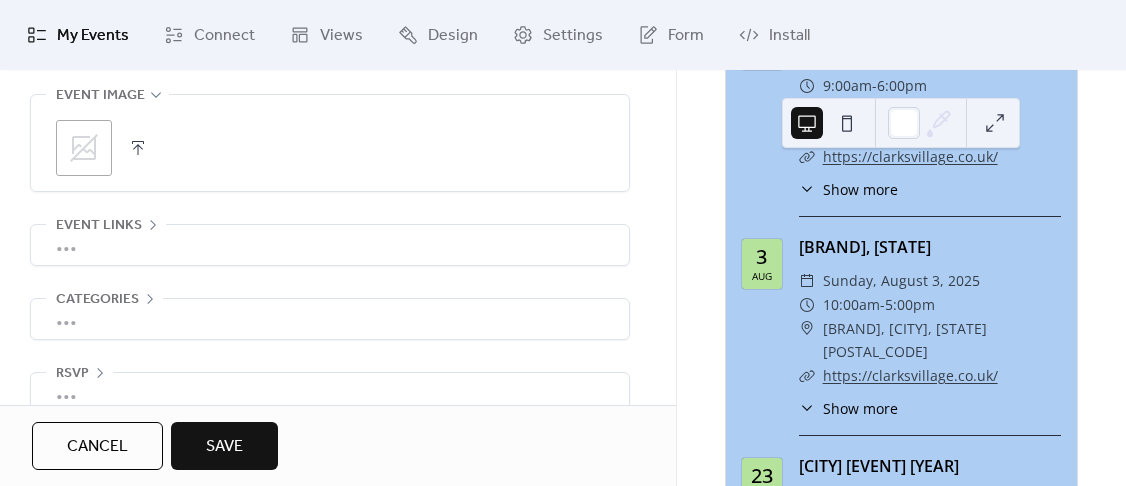 scroll, scrollTop: 1059, scrollLeft: 0, axis: vertical 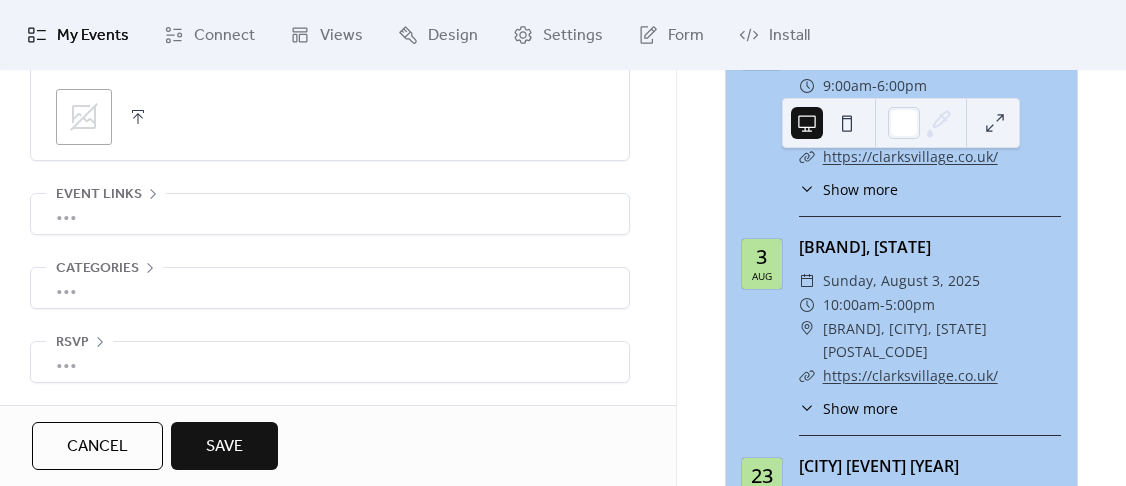 click on "Save" at bounding box center (224, 446) 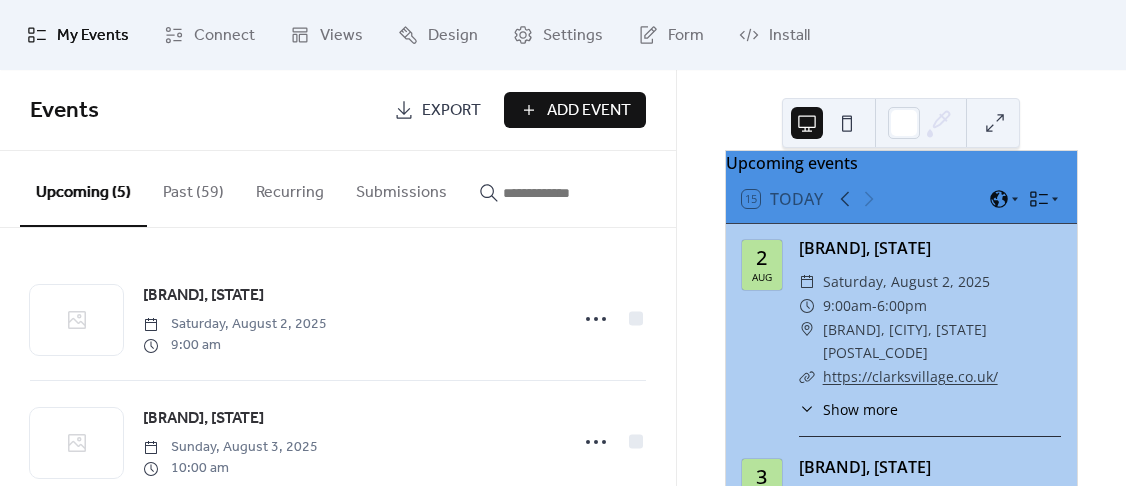 scroll, scrollTop: 0, scrollLeft: 0, axis: both 